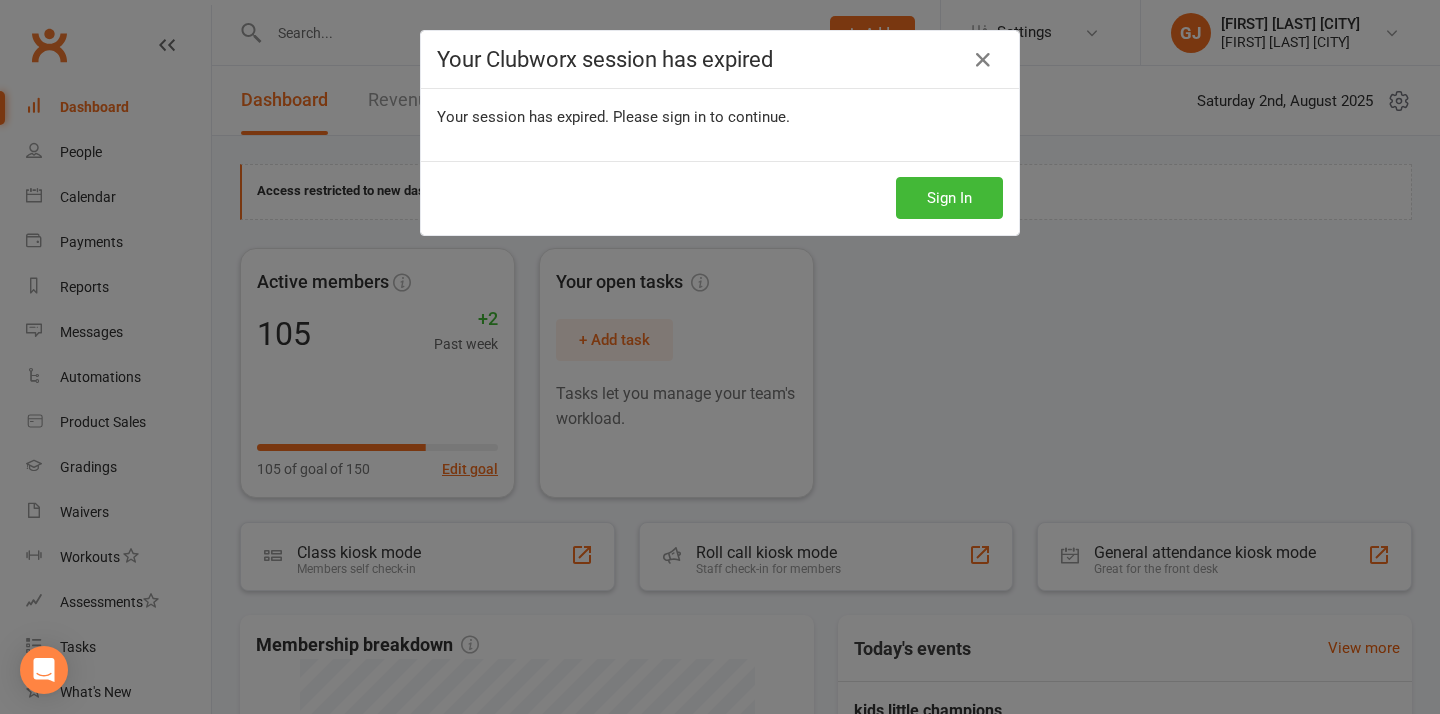 scroll, scrollTop: 0, scrollLeft: 0, axis: both 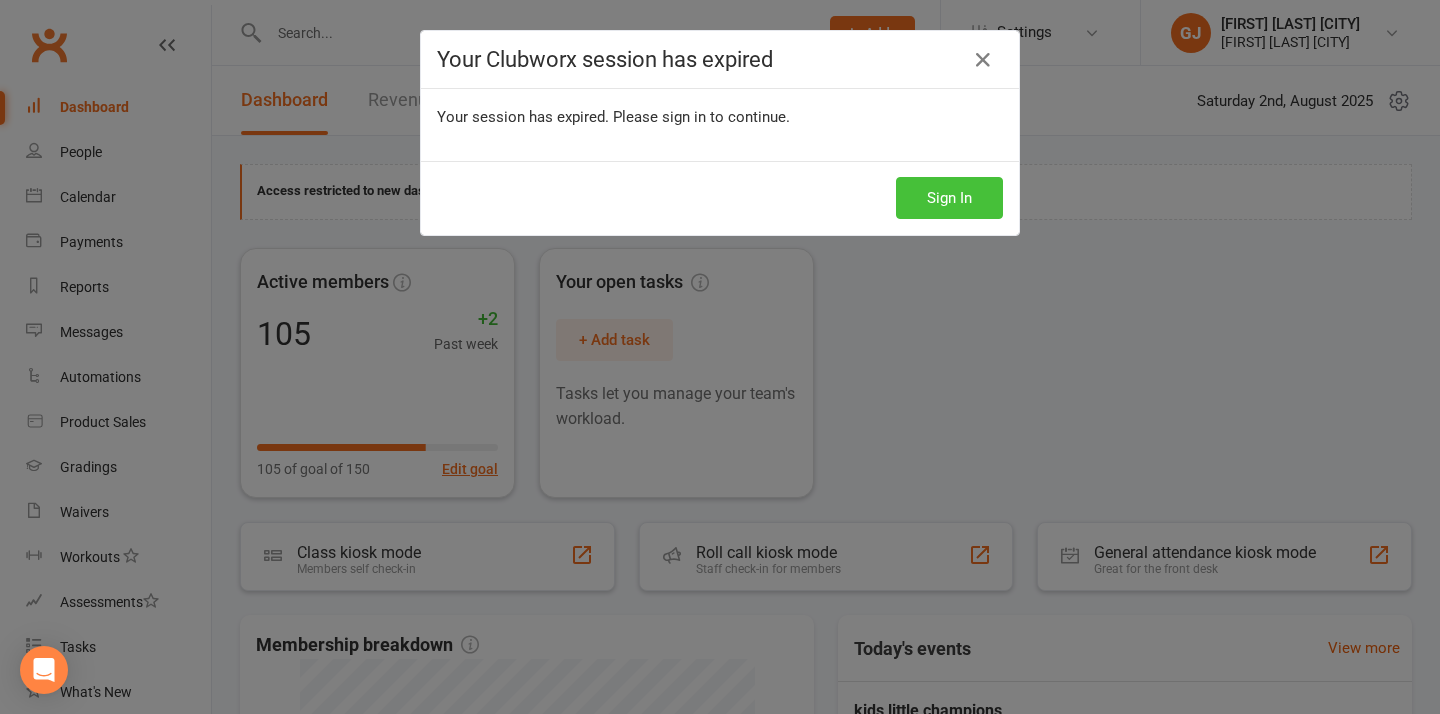 click on "Sign In" at bounding box center (949, 198) 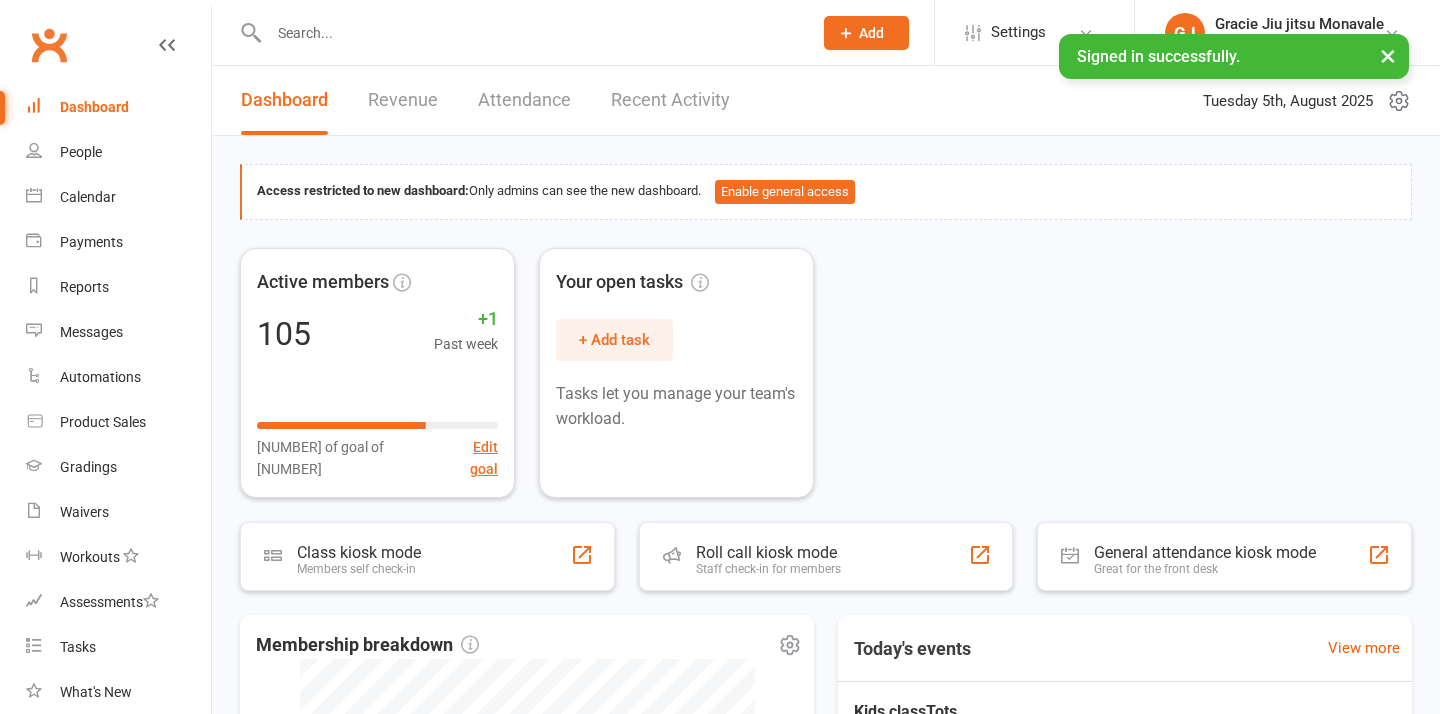 scroll, scrollTop: 0, scrollLeft: 0, axis: both 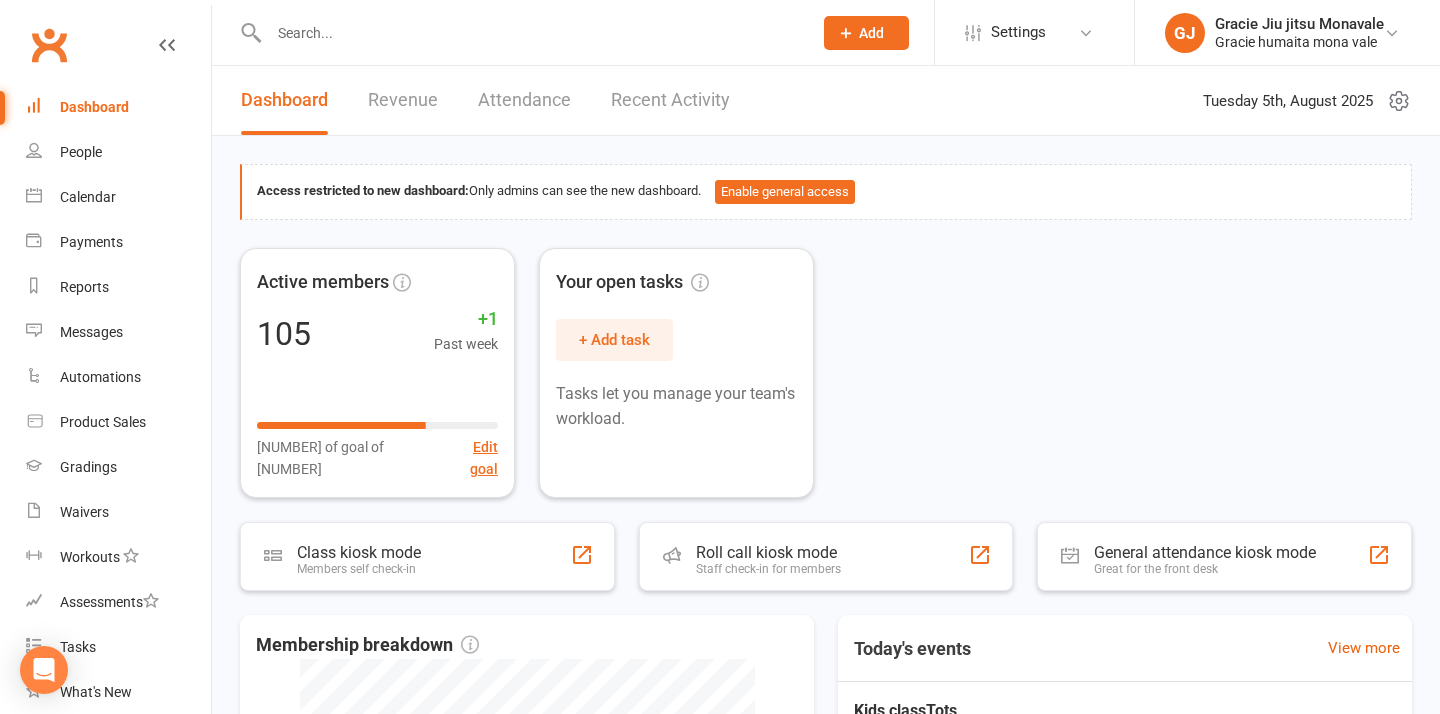 click on "Revenue" at bounding box center (403, 100) 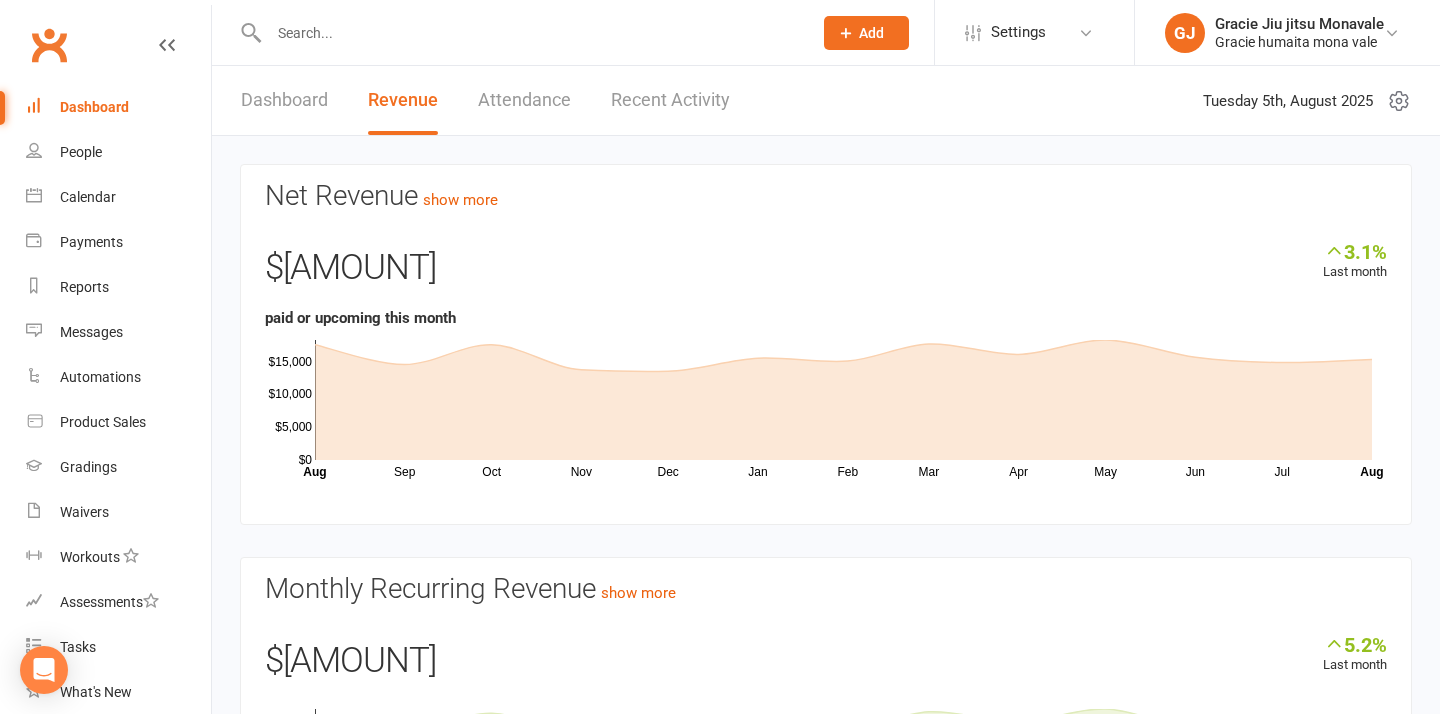 click at bounding box center (530, 33) 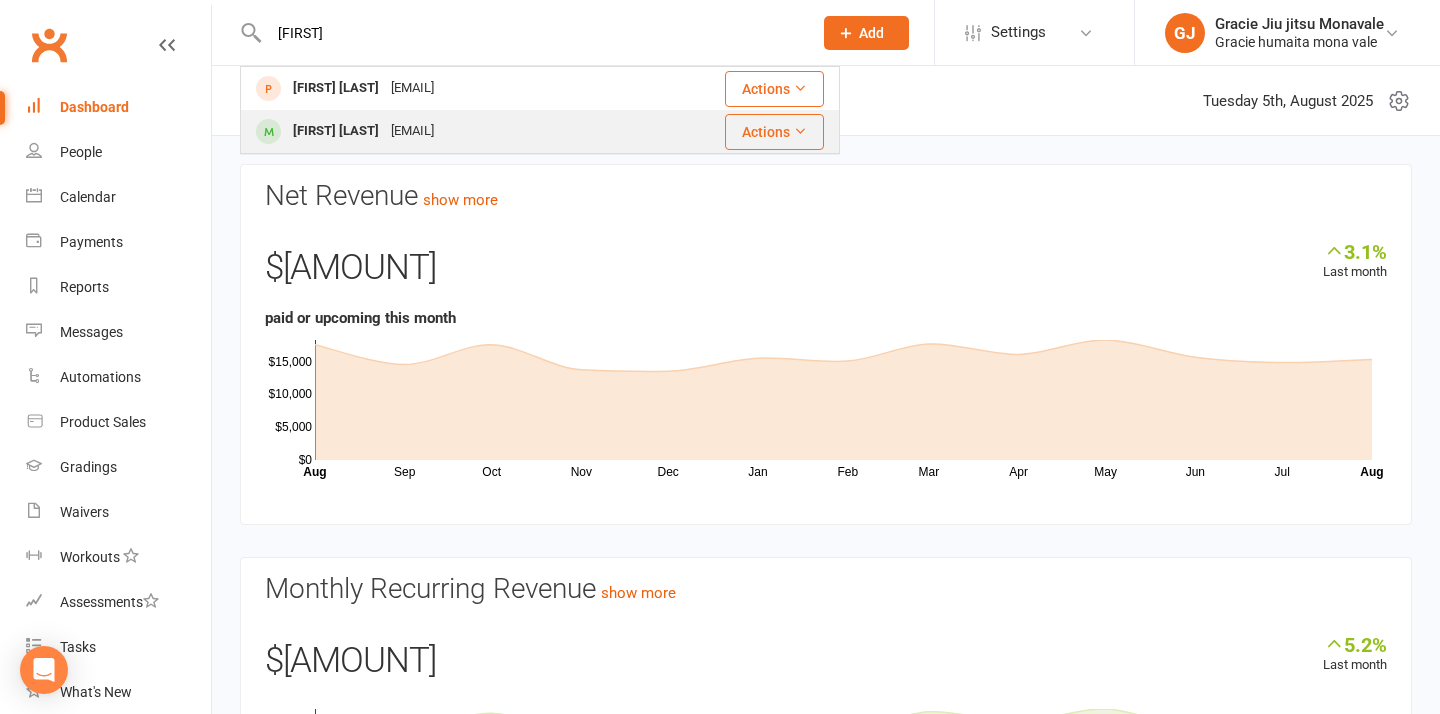 type on "rown" 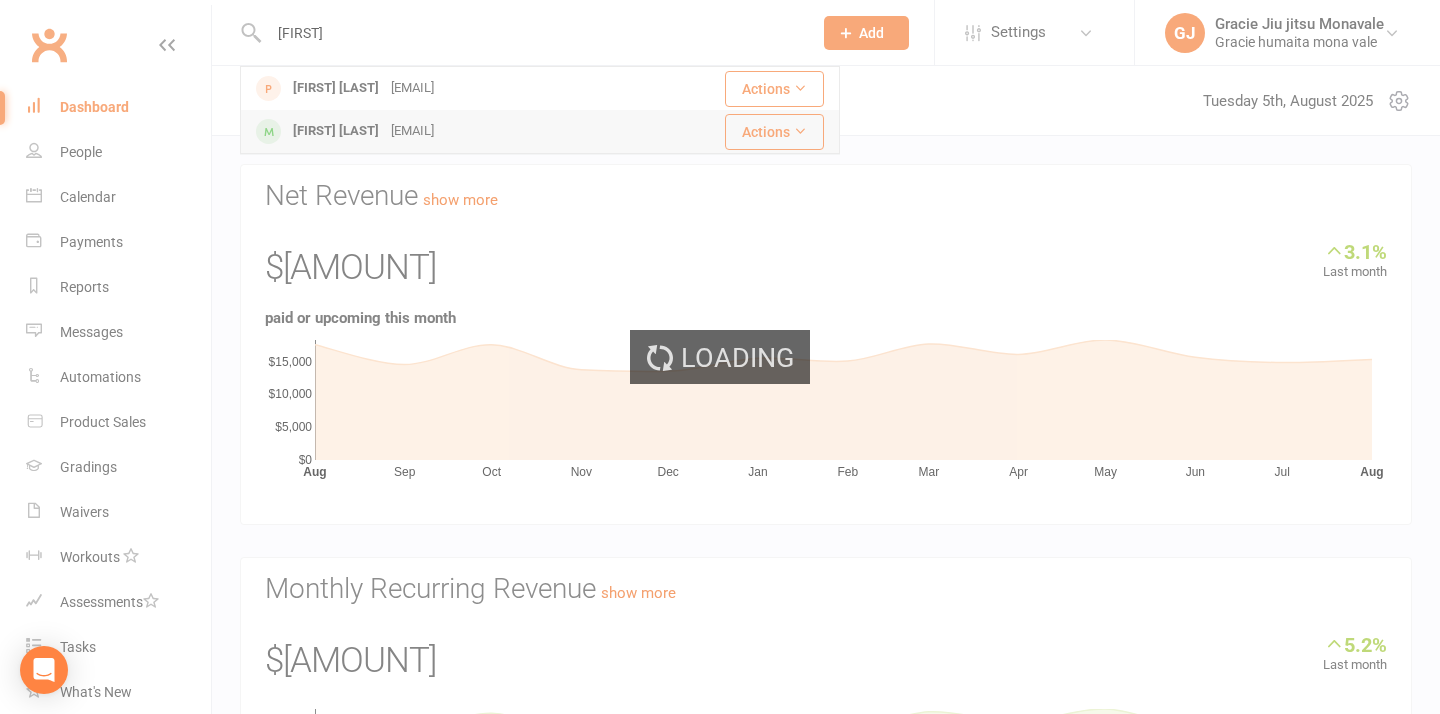 type 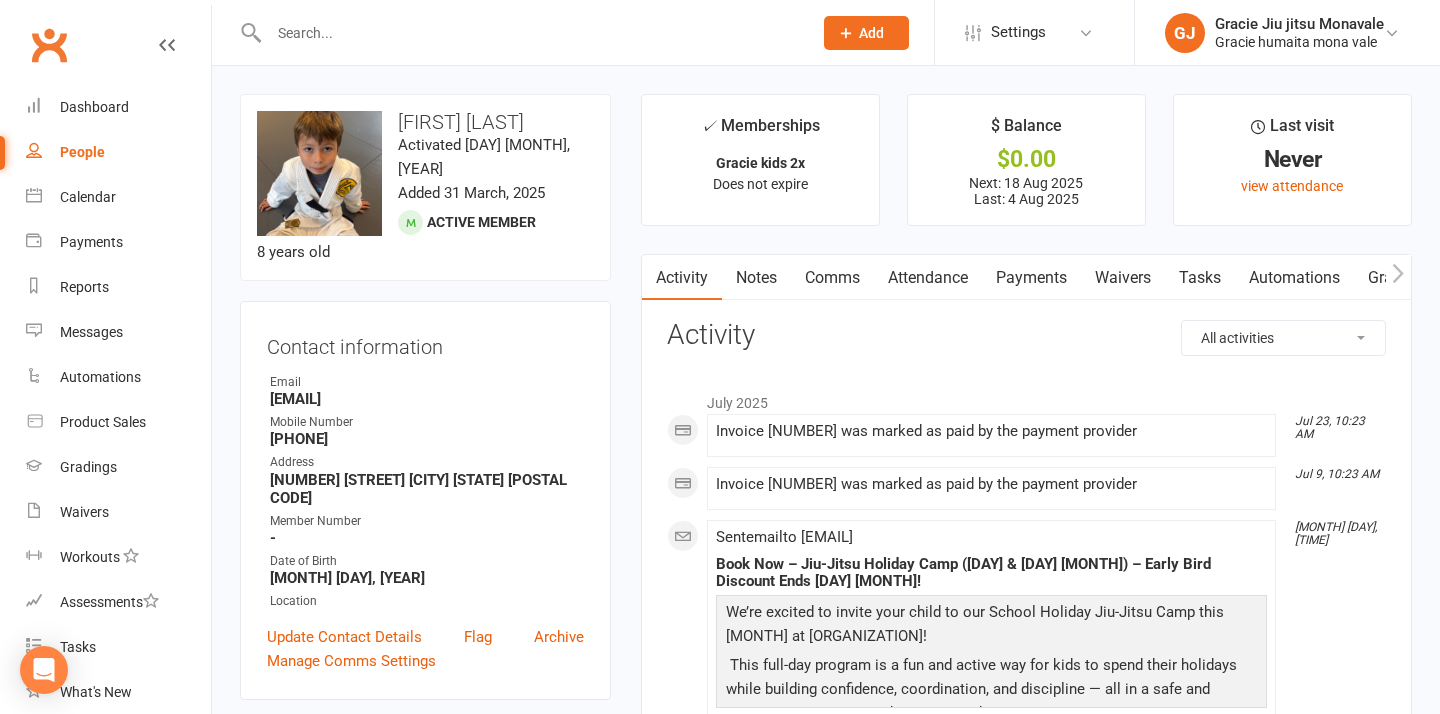 click on "Payments" at bounding box center [1031, 278] 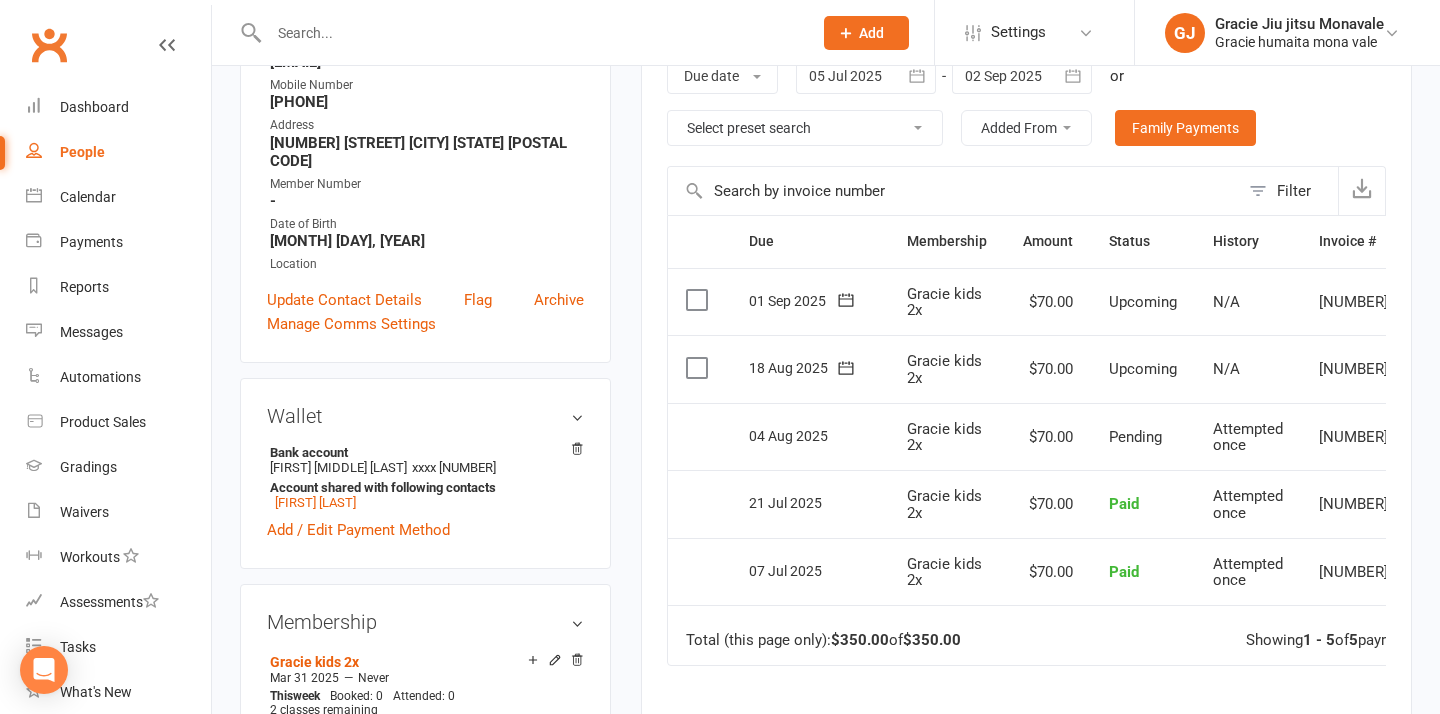 scroll, scrollTop: 320, scrollLeft: 0, axis: vertical 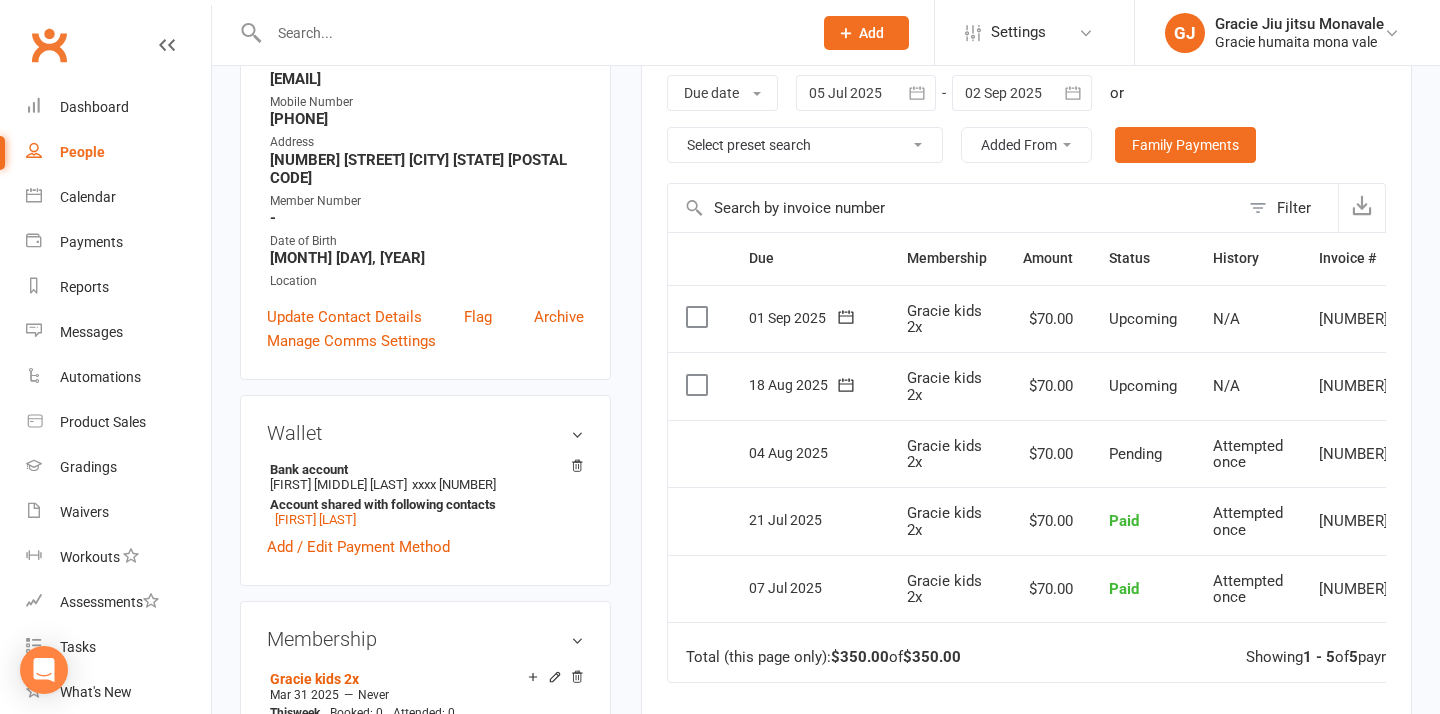 click 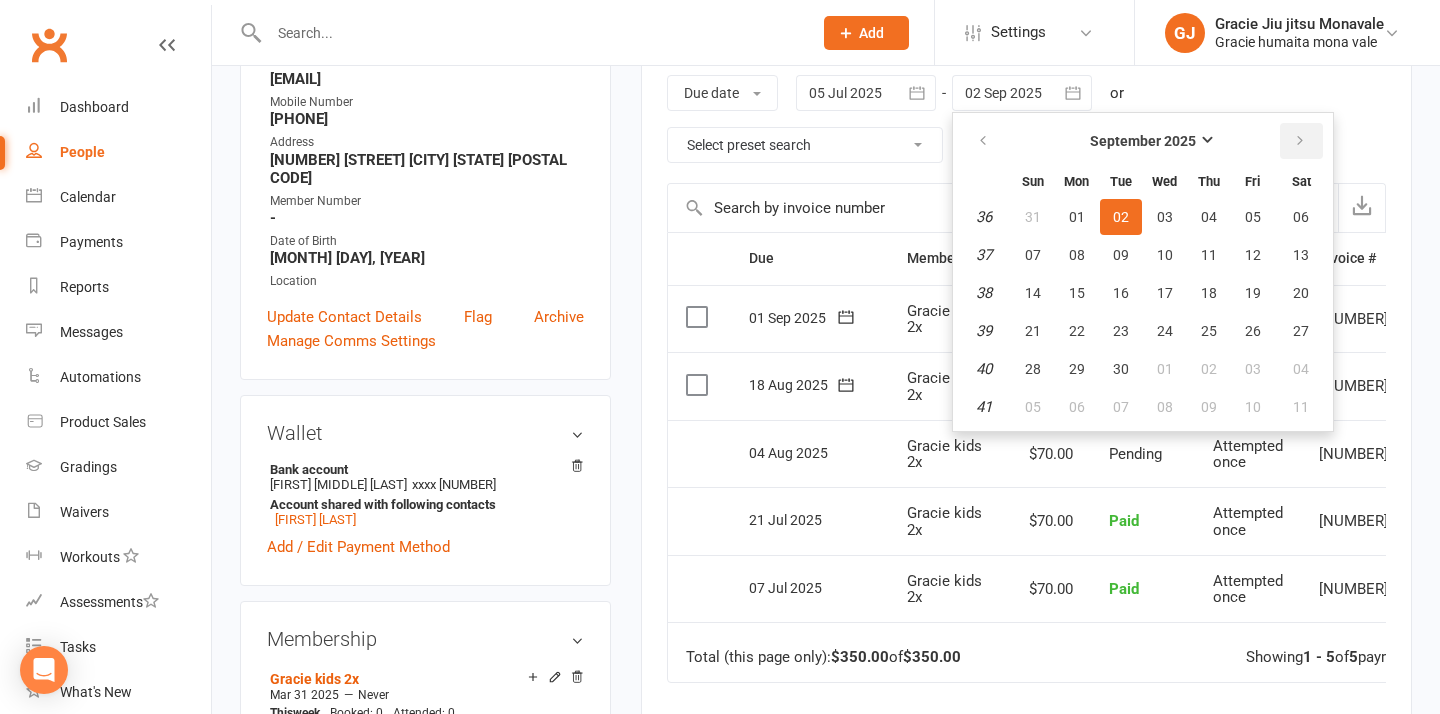 click at bounding box center (1300, 141) 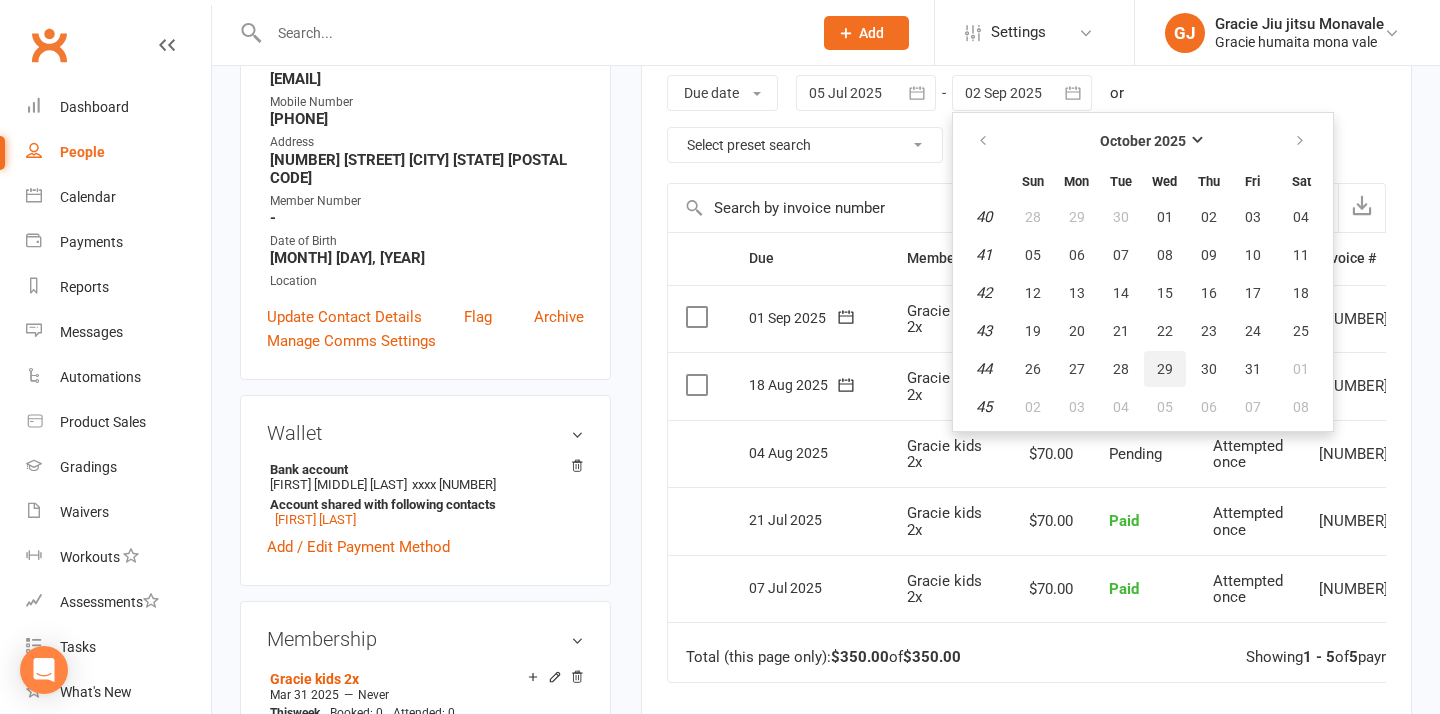 click on "29" at bounding box center (1165, 369) 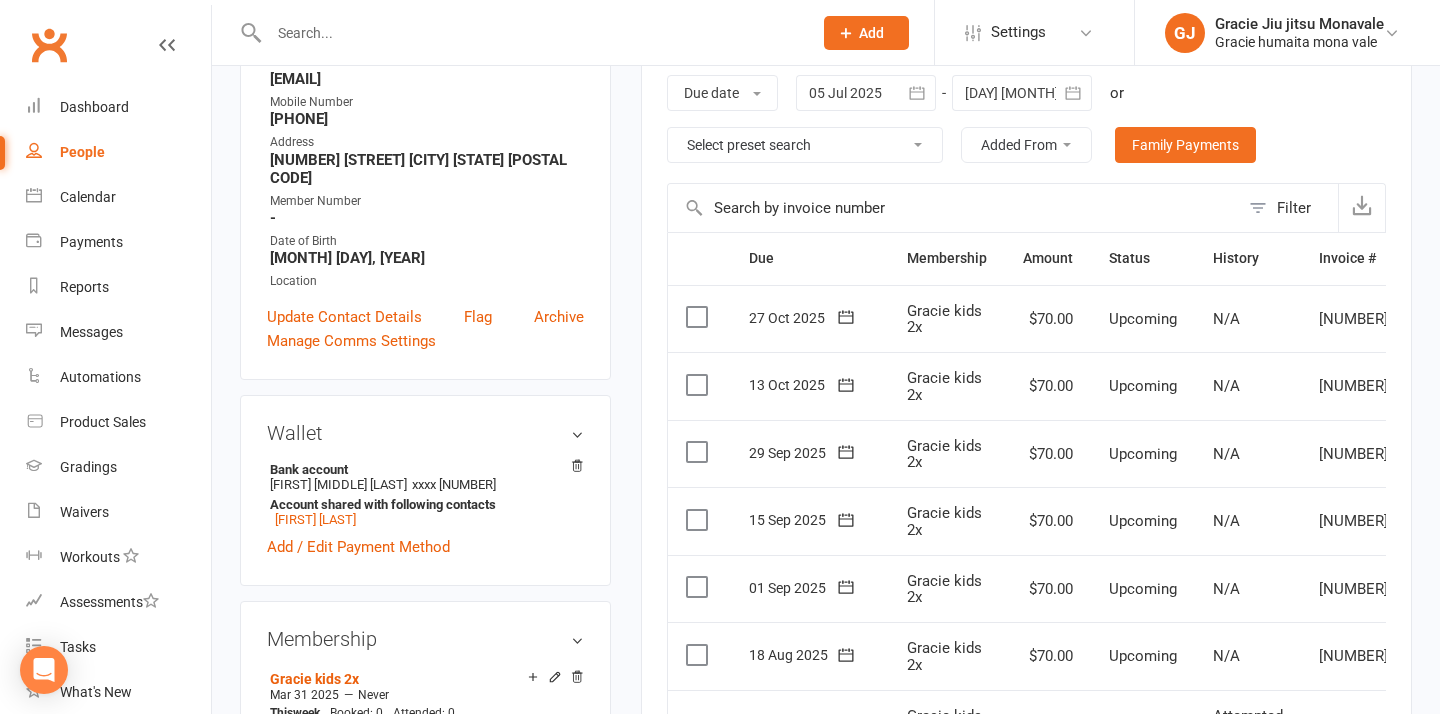 click on "Activity Notes Comms Attendance Payments Waivers Tasks Automations Gradings / Promotions Credit balance
Payments + Add Adjustment + Add Credit Due date  Due date Date paid Date failed Date settled 05 Jul 2025
July 2025
Sun Mon Tue Wed Thu Fri Sat
27
29
30
01
02
03
04
05
28
06
07
08
09
10
11
12
29
13
14
15
16
17
18
19
30
20
21
22
23
24
25
26
31" at bounding box center [1026, 588] 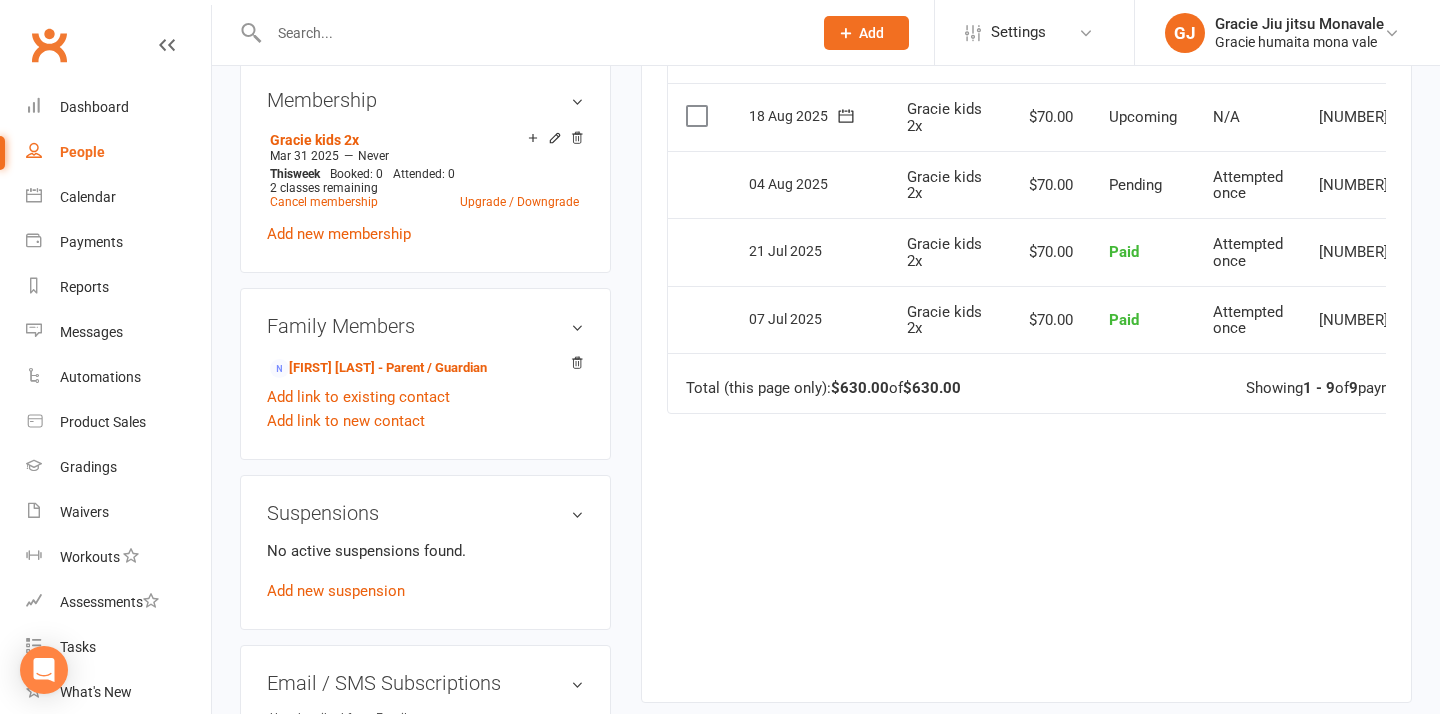 scroll, scrollTop: 920, scrollLeft: 0, axis: vertical 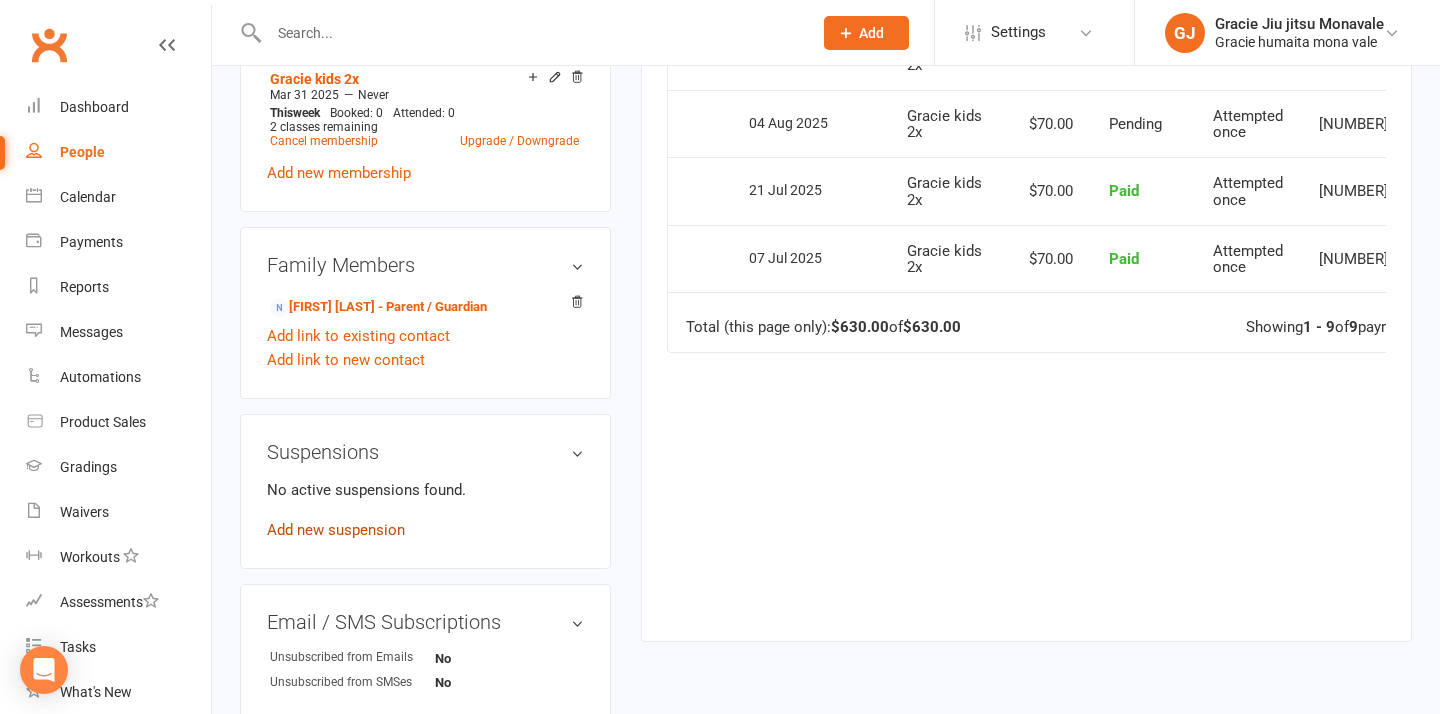 click on "Add new suspension" at bounding box center (336, 530) 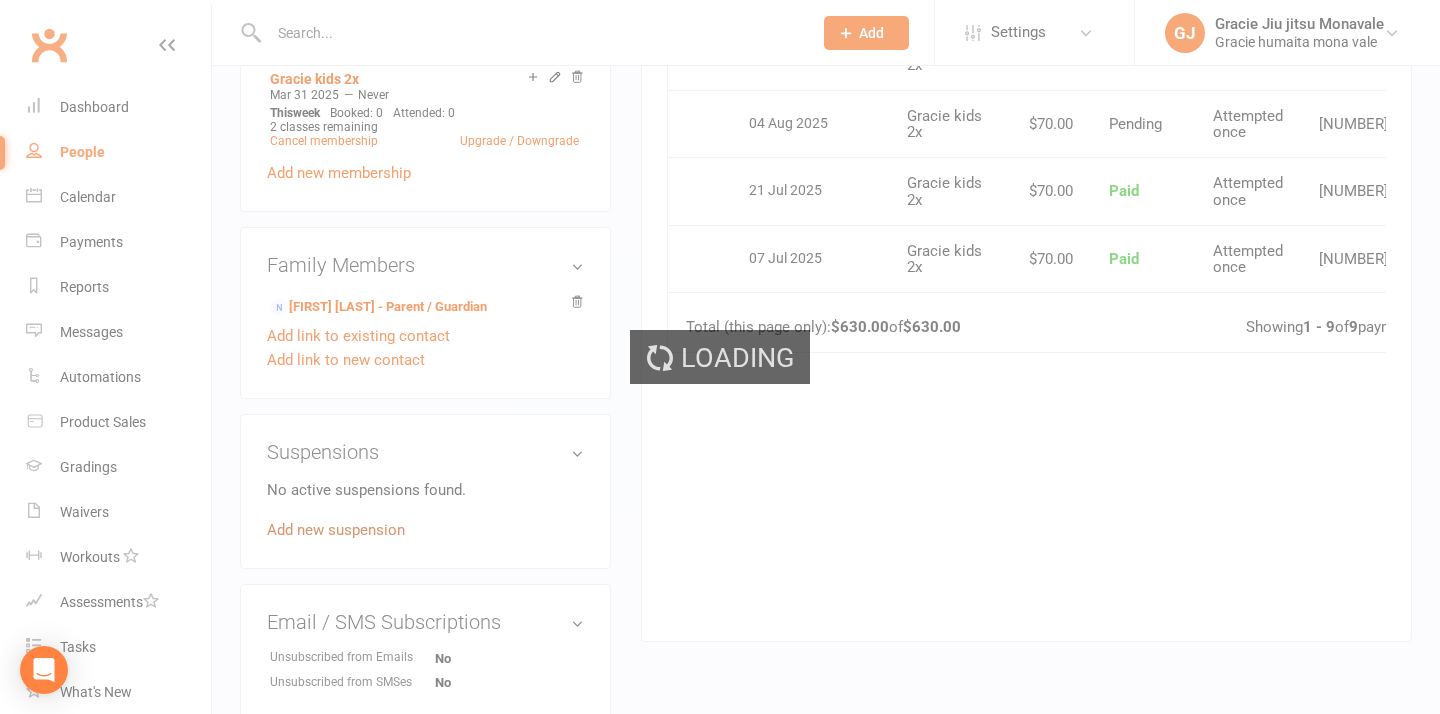 scroll, scrollTop: 0, scrollLeft: 0, axis: both 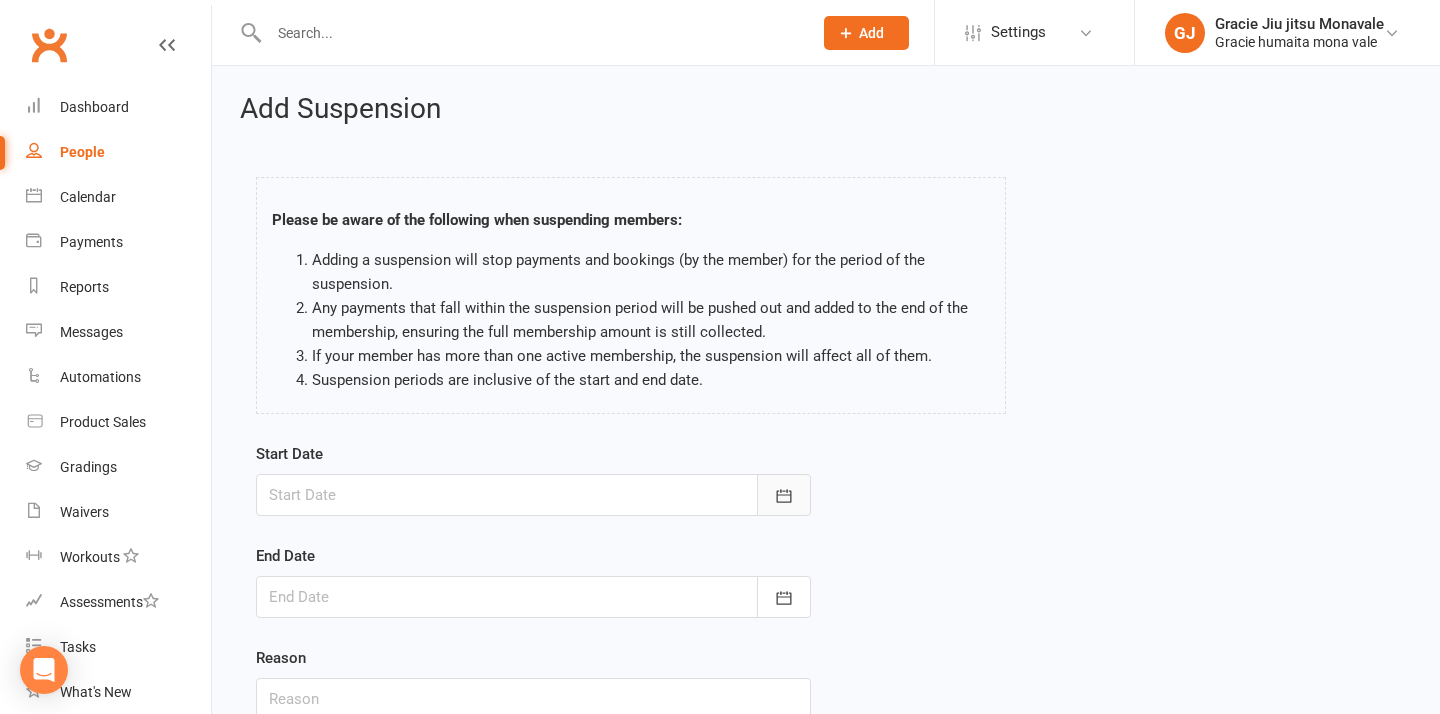 click at bounding box center (784, 495) 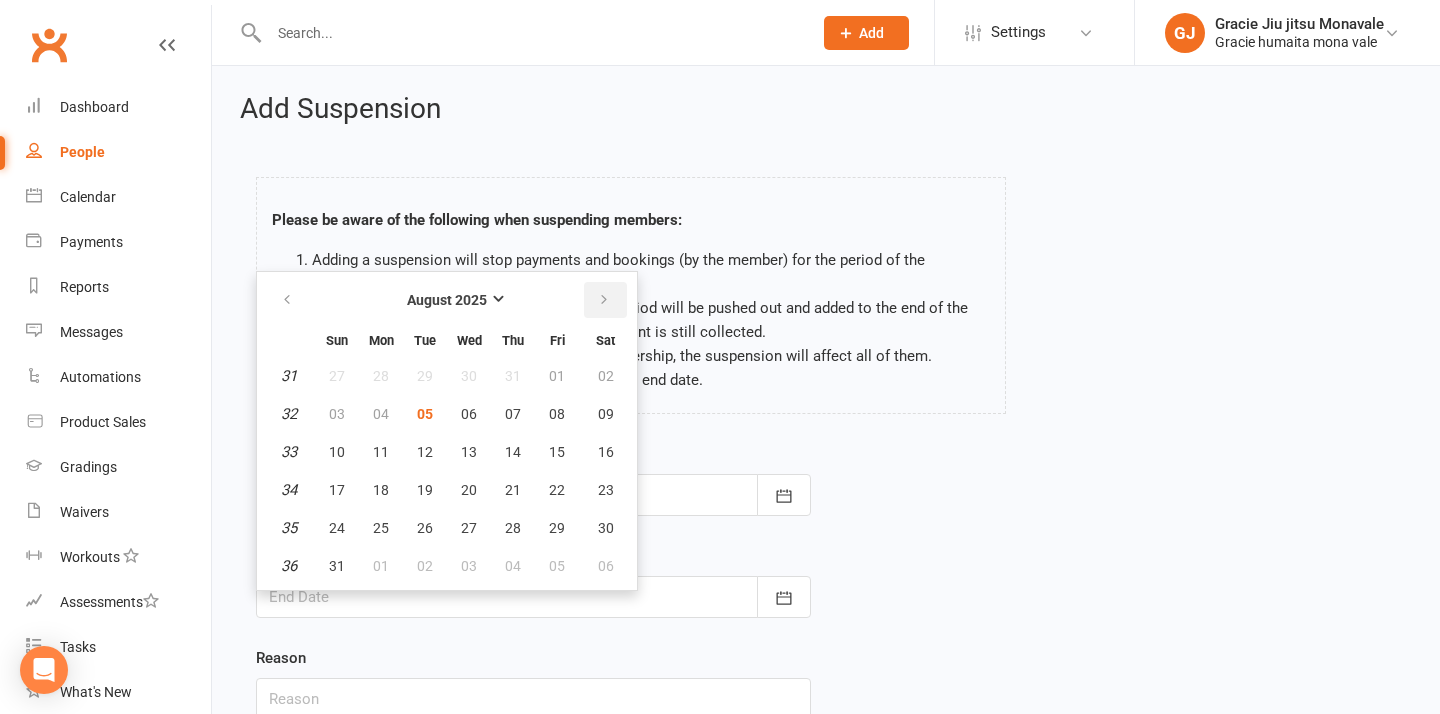 click at bounding box center (604, 300) 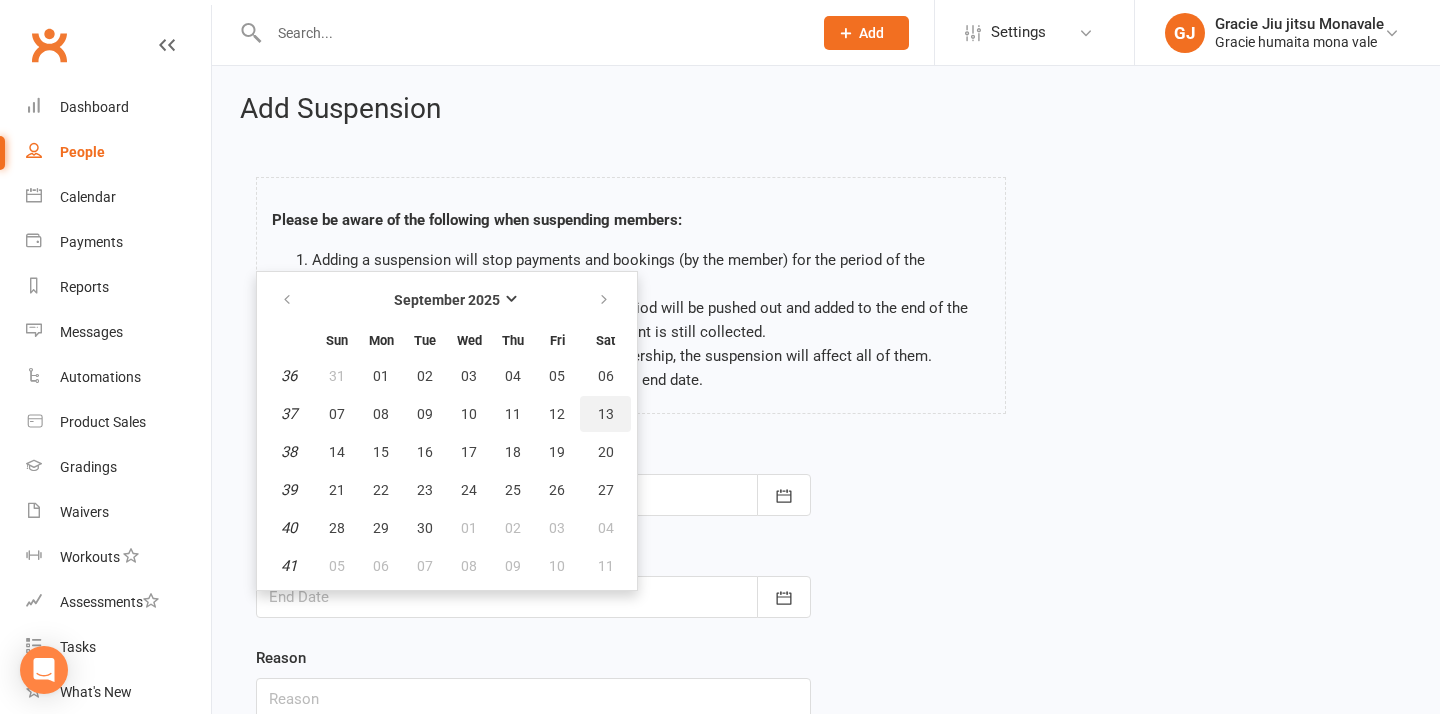 click on "13" at bounding box center (606, 414) 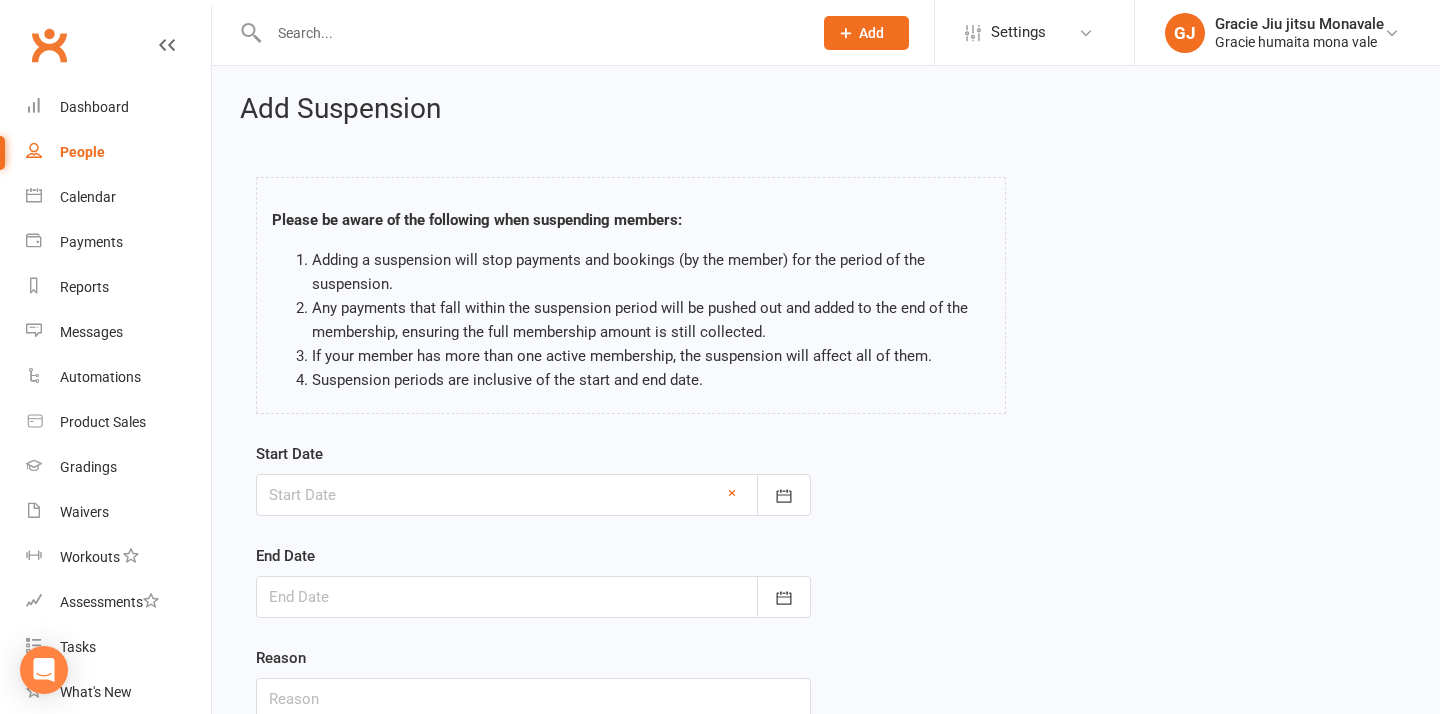 type on "13 Sep 2025" 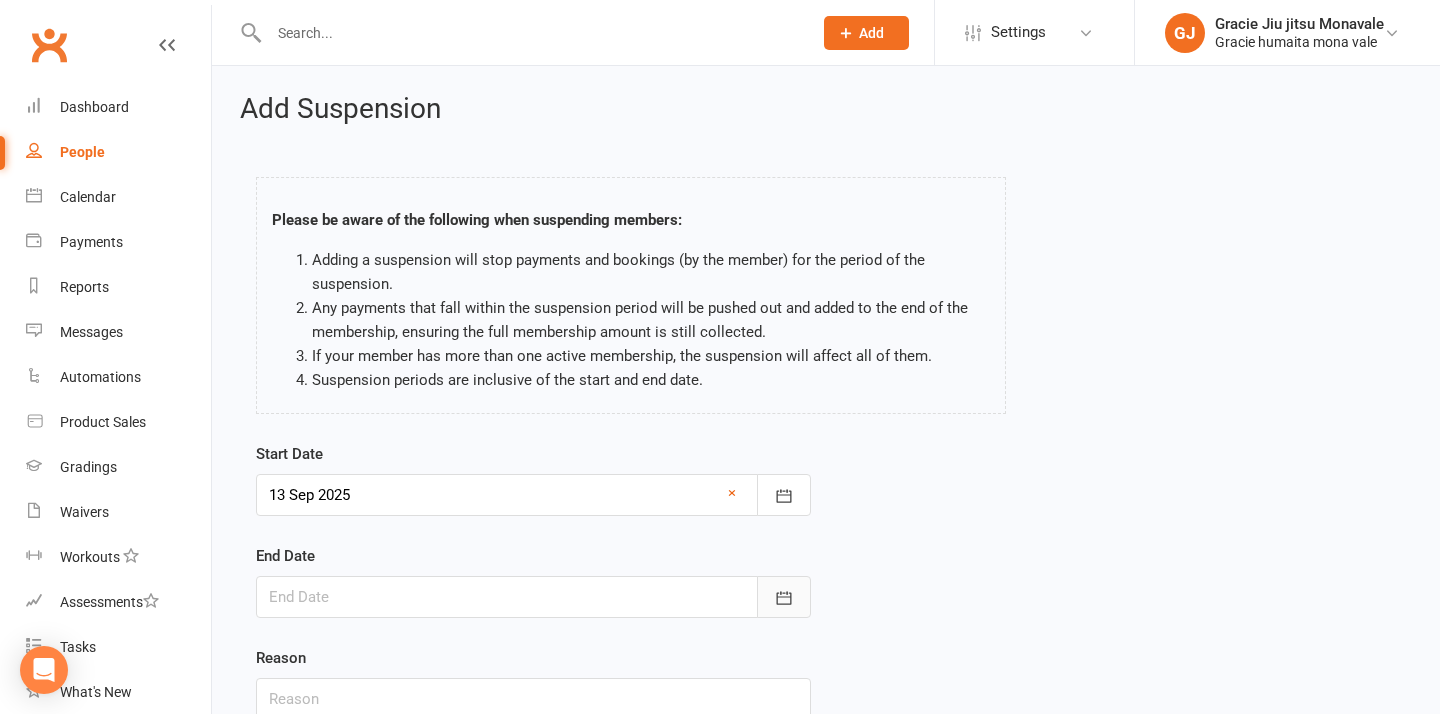 click 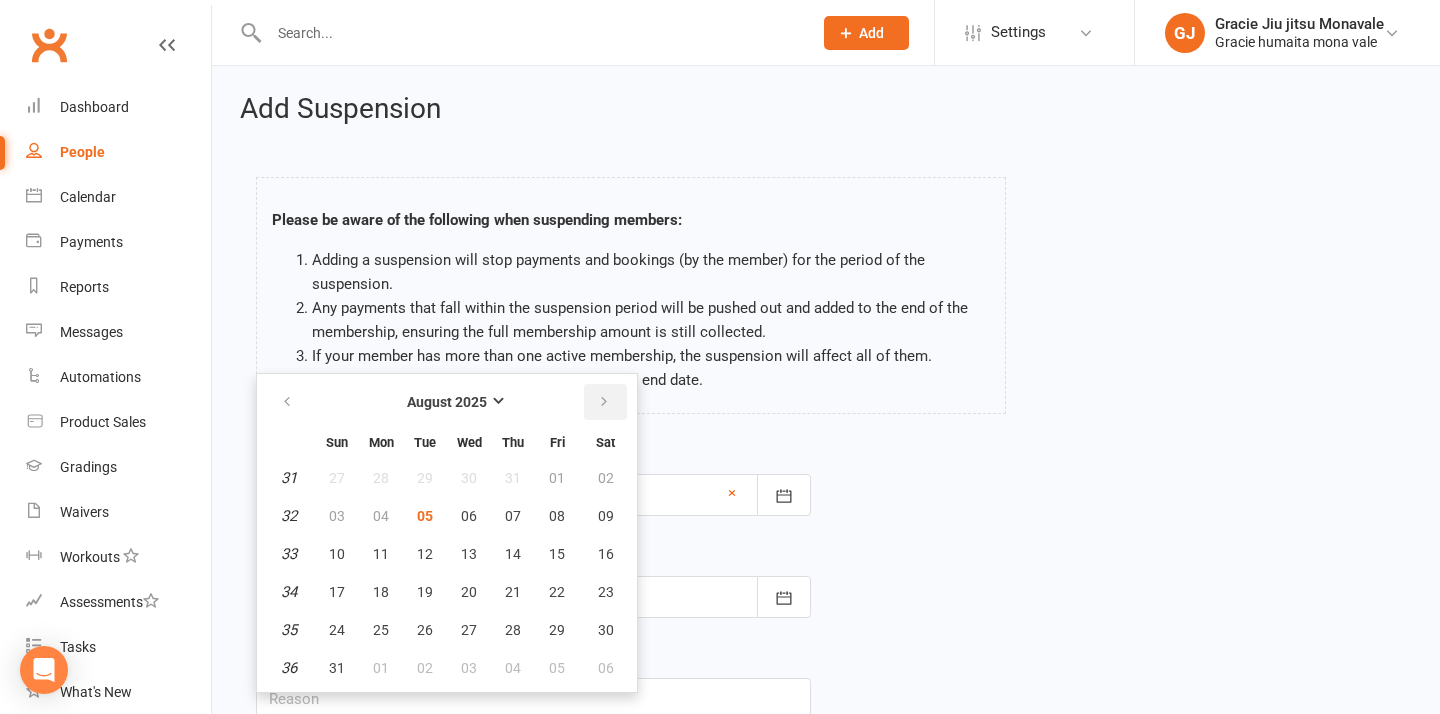 click at bounding box center [604, 402] 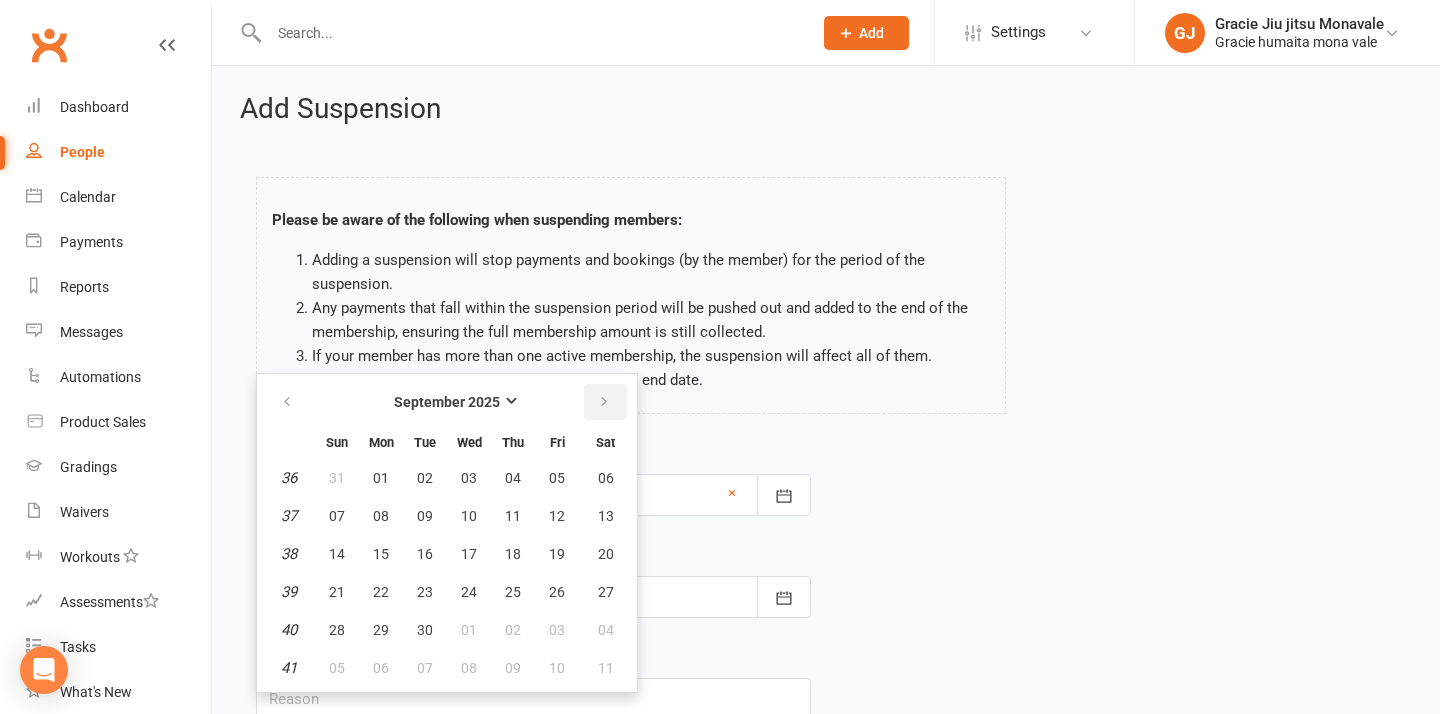 click at bounding box center (604, 402) 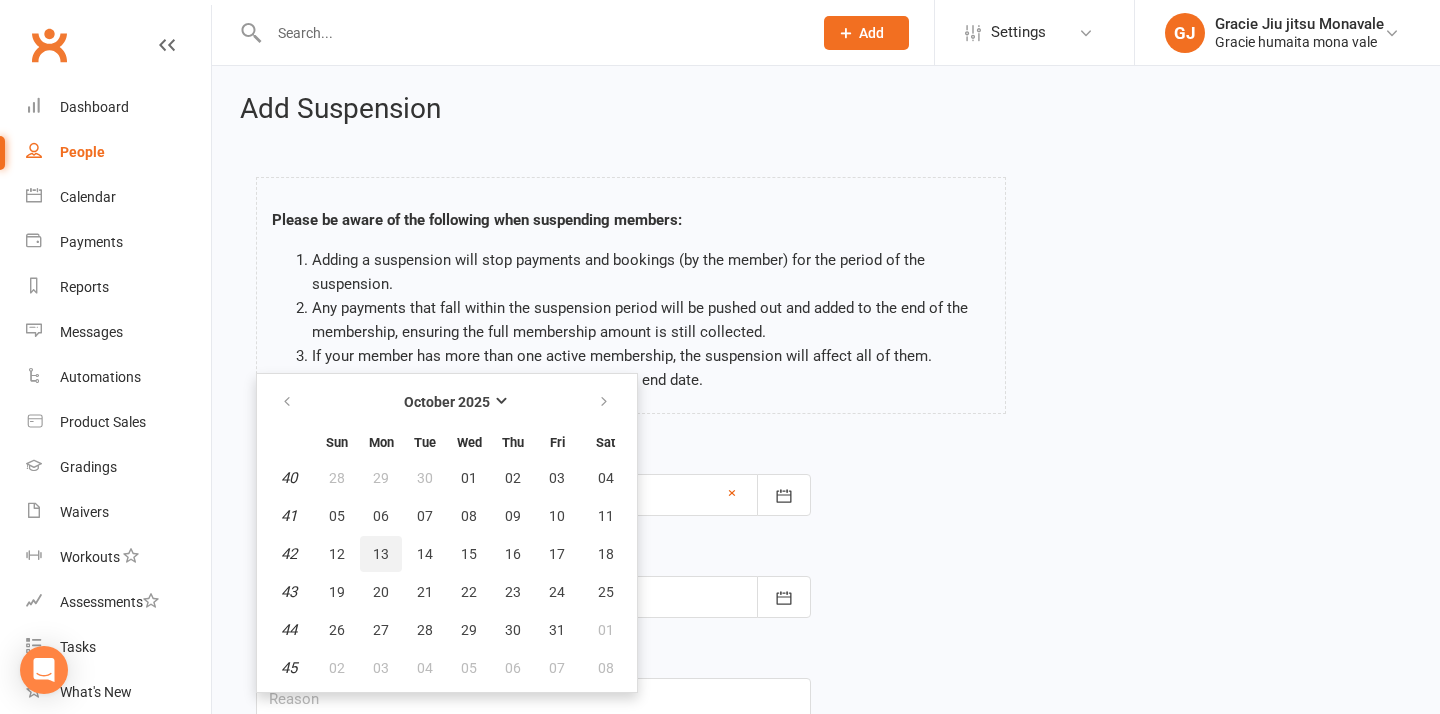 click on "13" at bounding box center [381, 554] 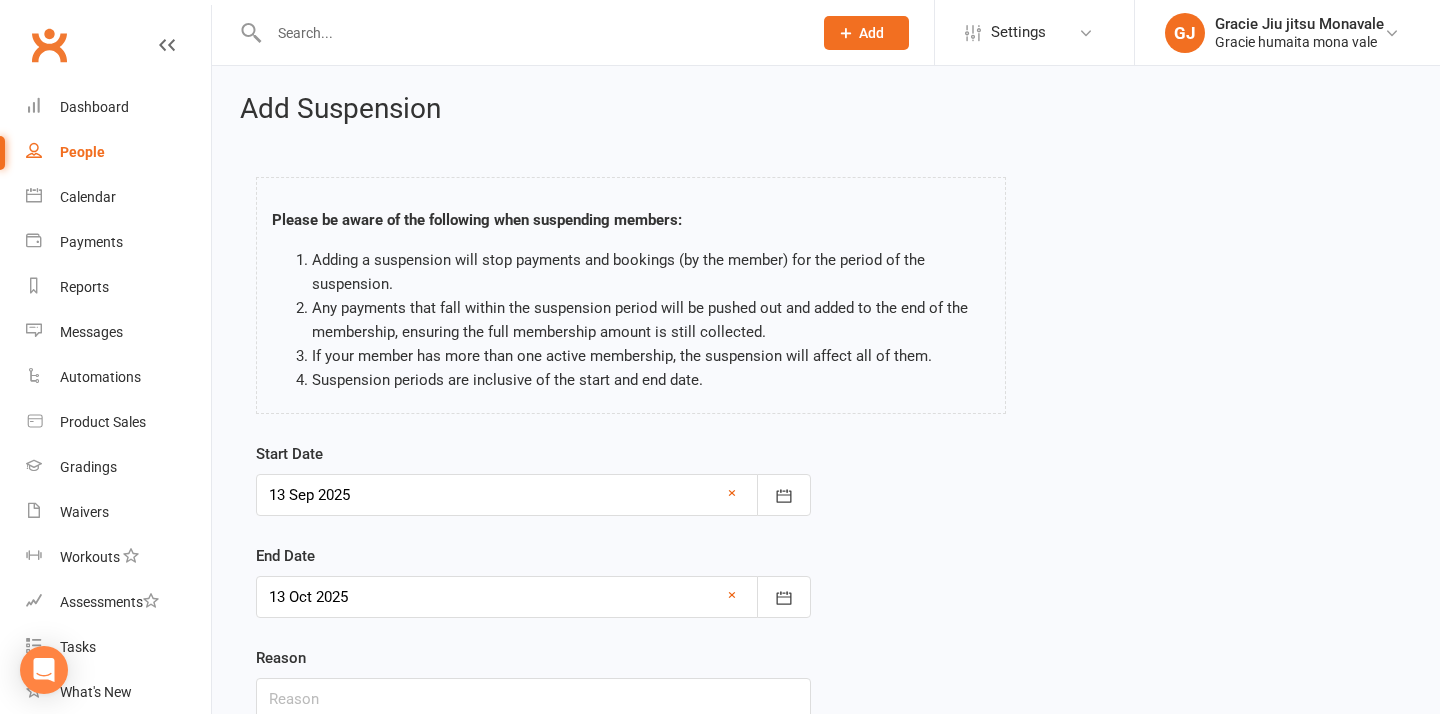 click on "Start Date  13 Sep 2025
September 2025
Sun Mon Tue Wed Thu Fri Sat
36
31
01
02
03
04
05
06
37
07
08
09
10
11
12
13
38
14
15
16
17
18
19
20
39
21
22
23
24
25
26
27
40
28
29
30
01
02
03
04" at bounding box center [826, 595] 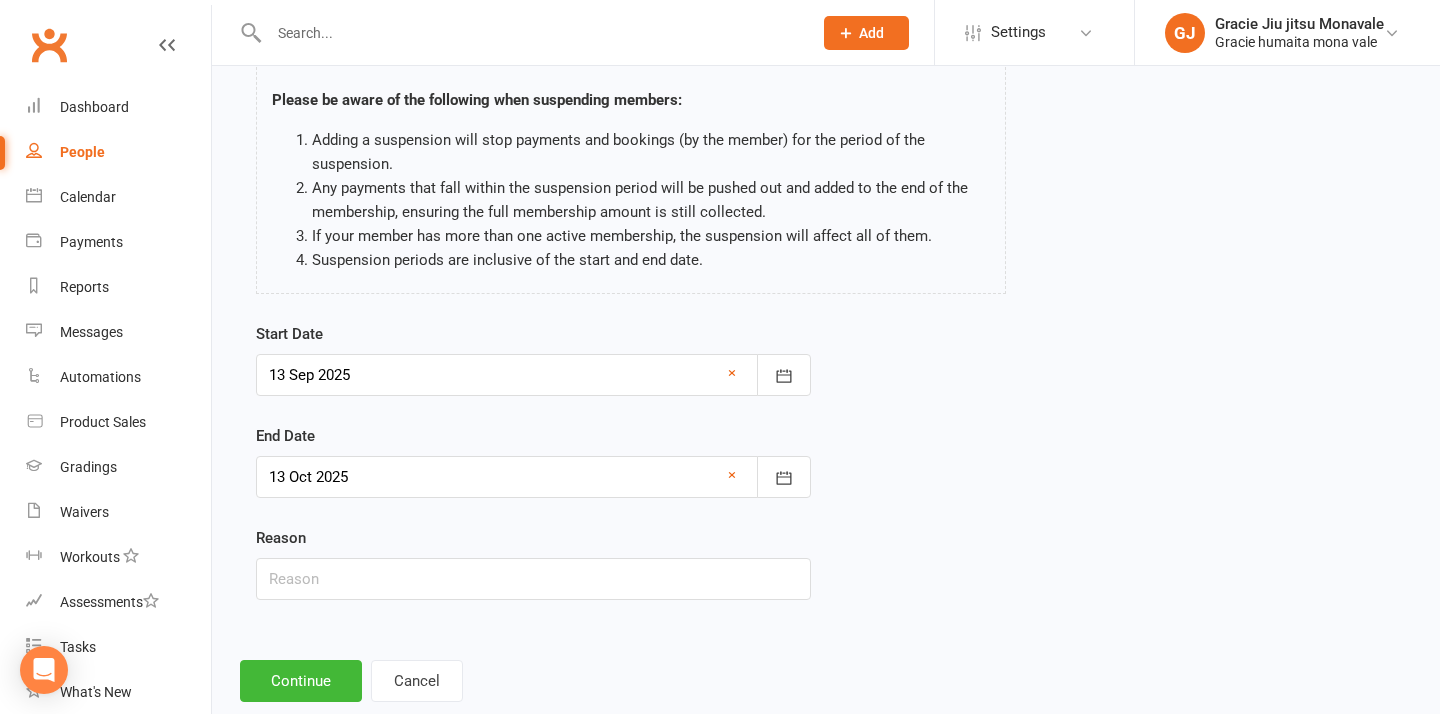 scroll, scrollTop: 165, scrollLeft: 0, axis: vertical 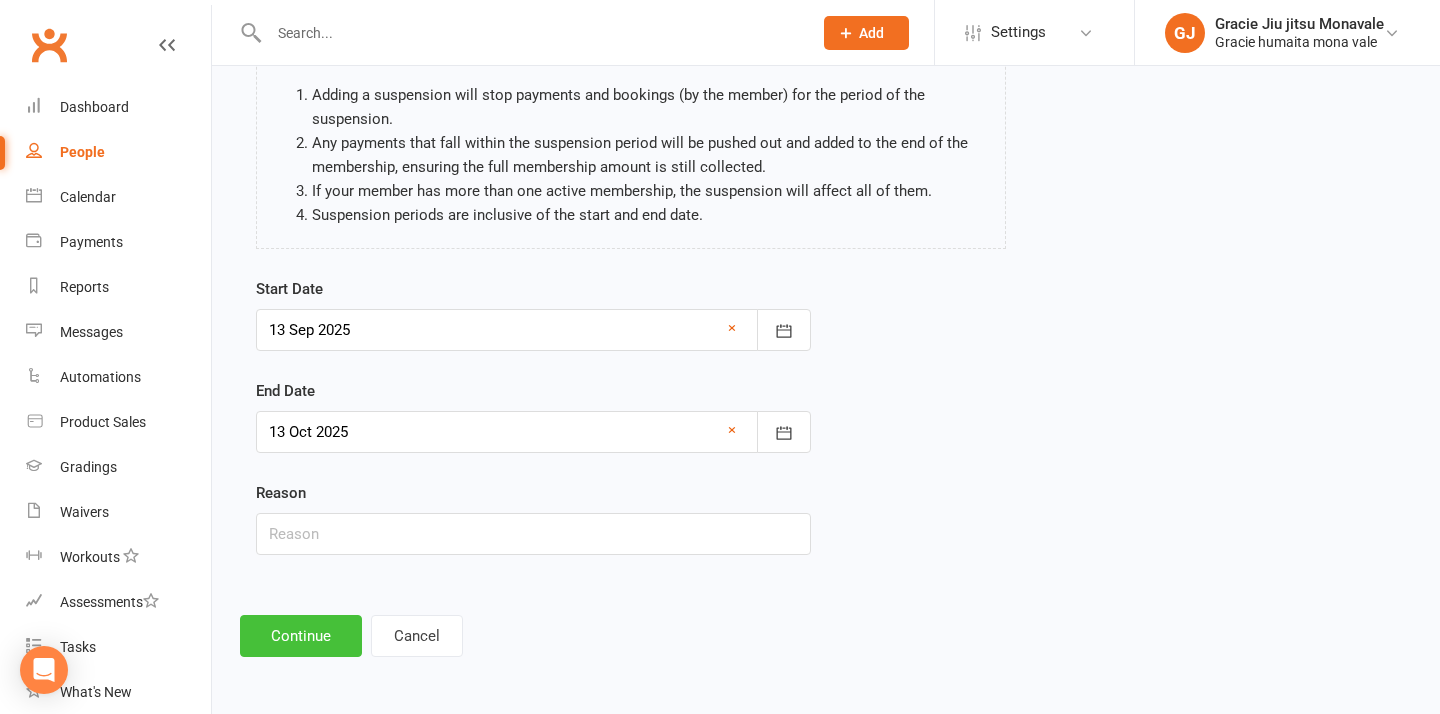 click on "Continue" at bounding box center [301, 636] 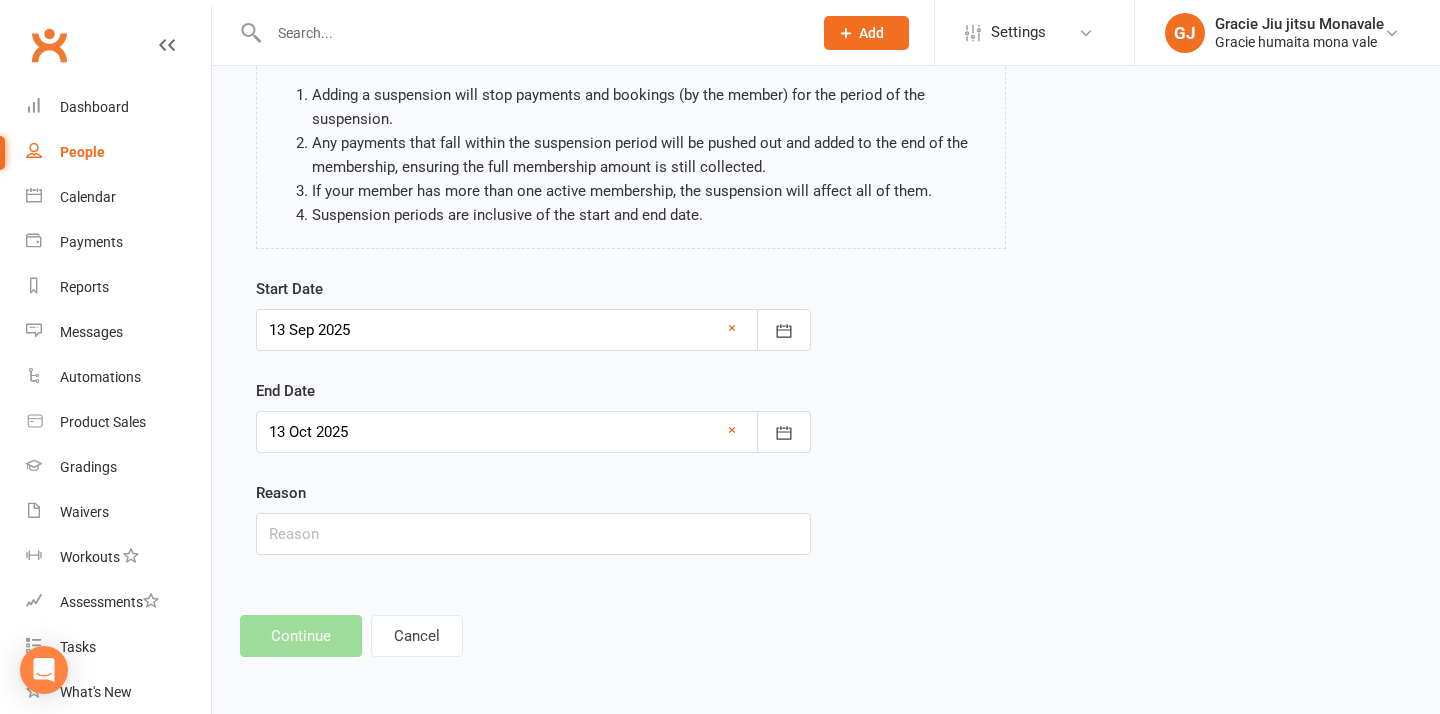 scroll, scrollTop: 0, scrollLeft: 0, axis: both 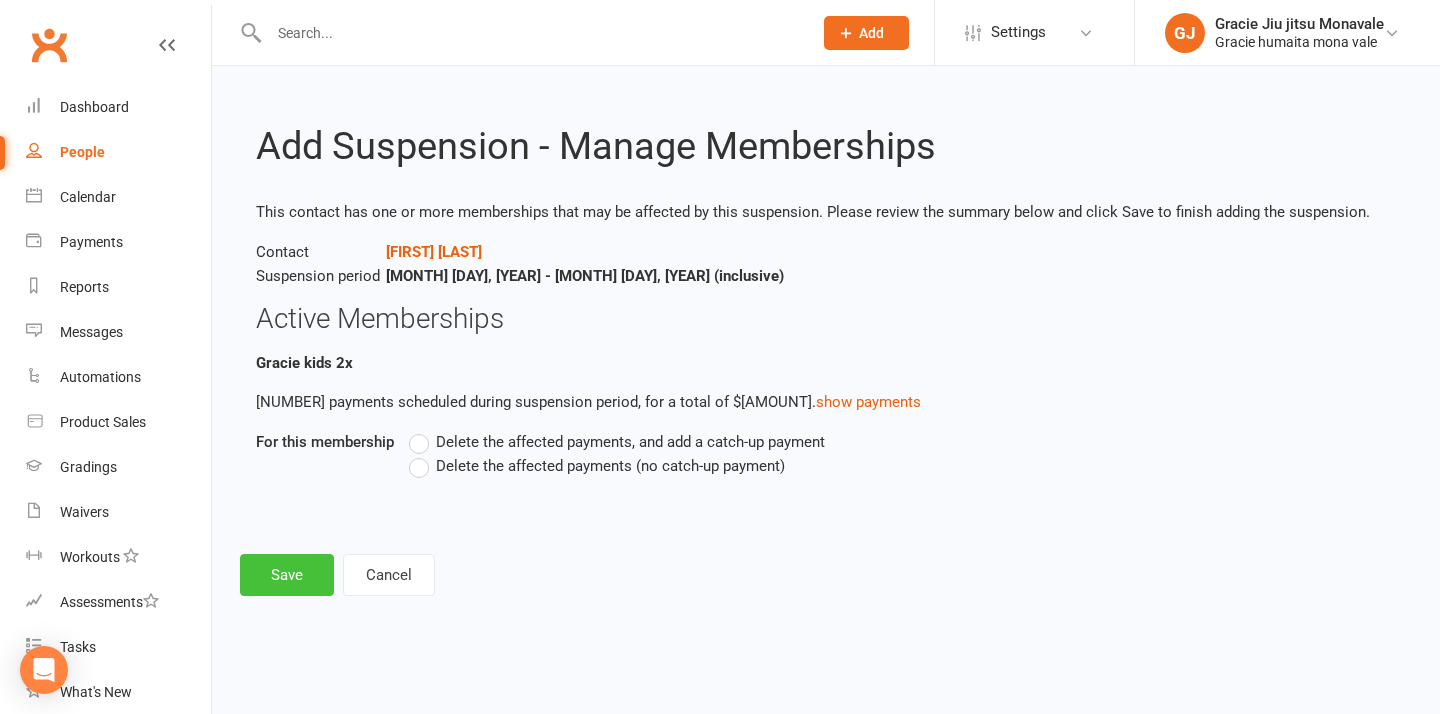 click on "Save" at bounding box center [287, 575] 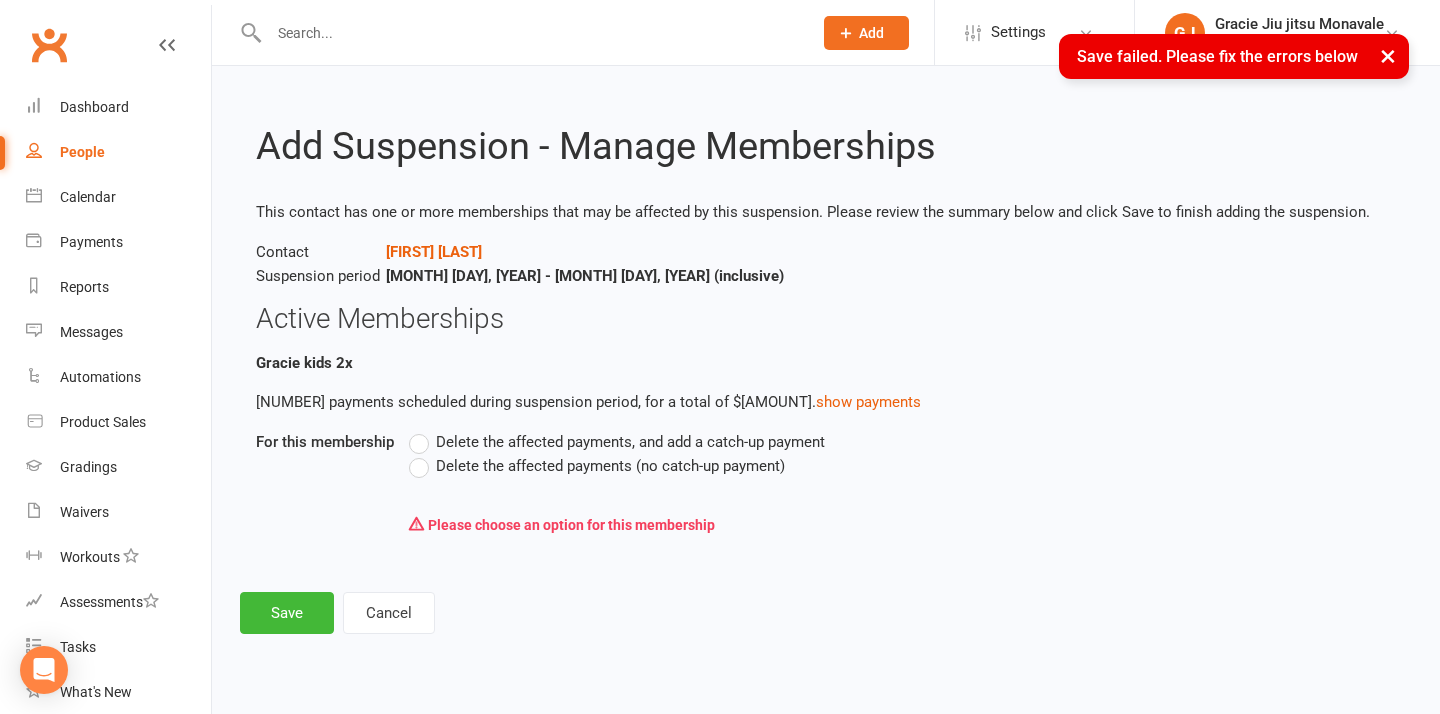 click on "Delete the affected payments (no catch-up payment)" at bounding box center [597, 466] 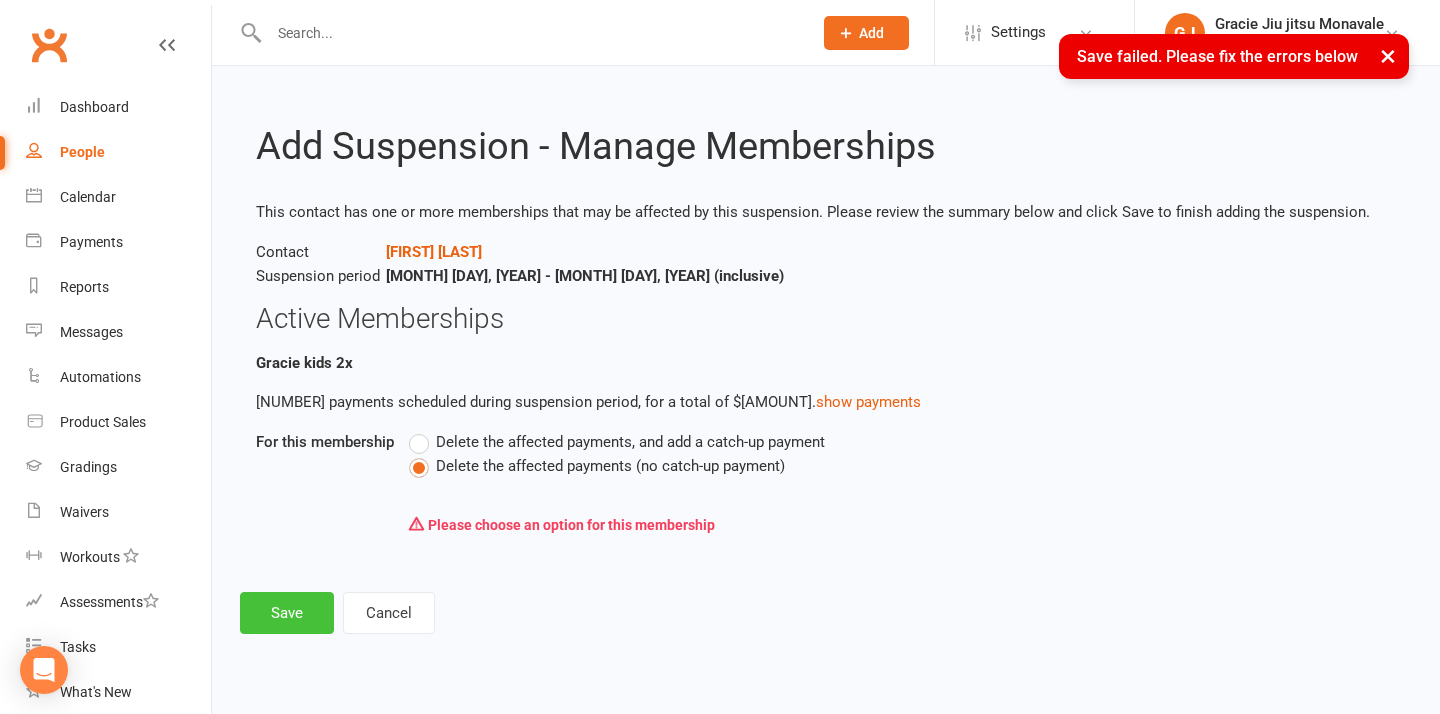 click on "Save" at bounding box center [287, 613] 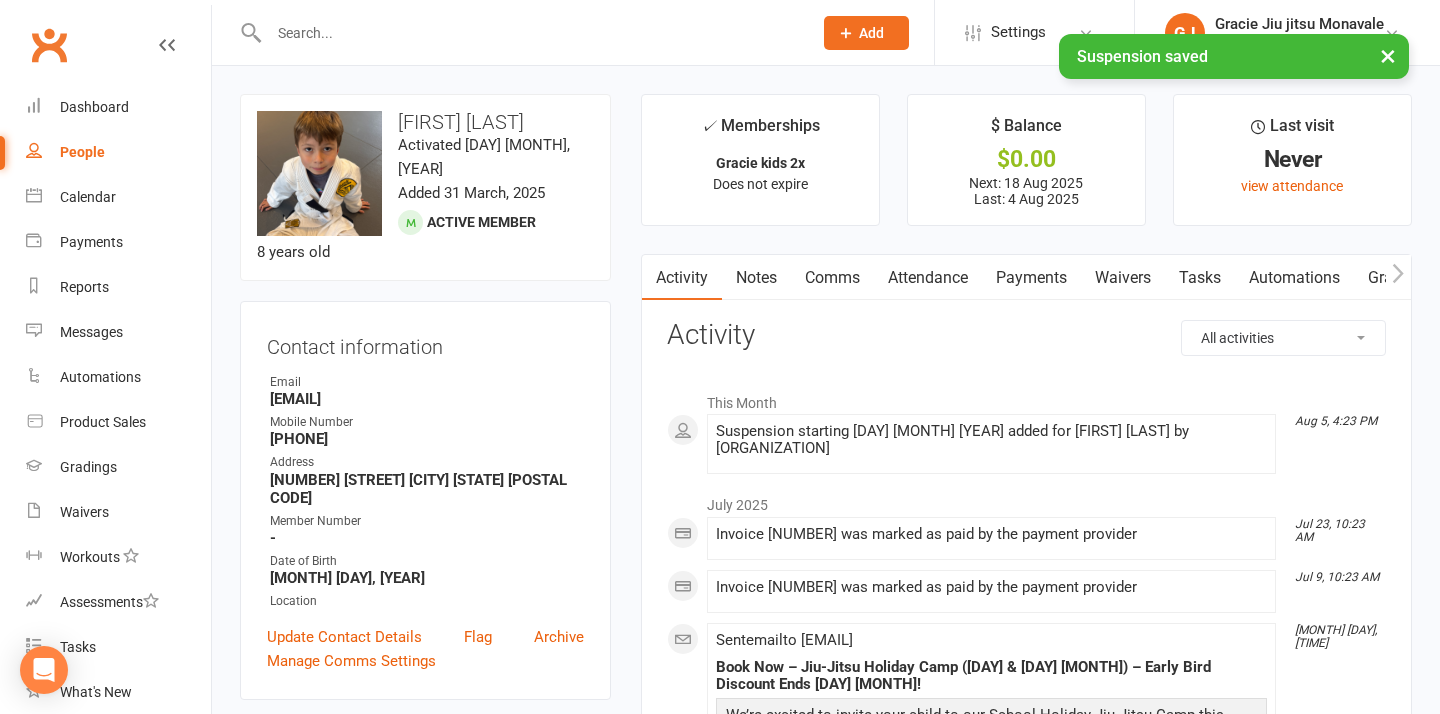 click on "Payments" at bounding box center (1031, 278) 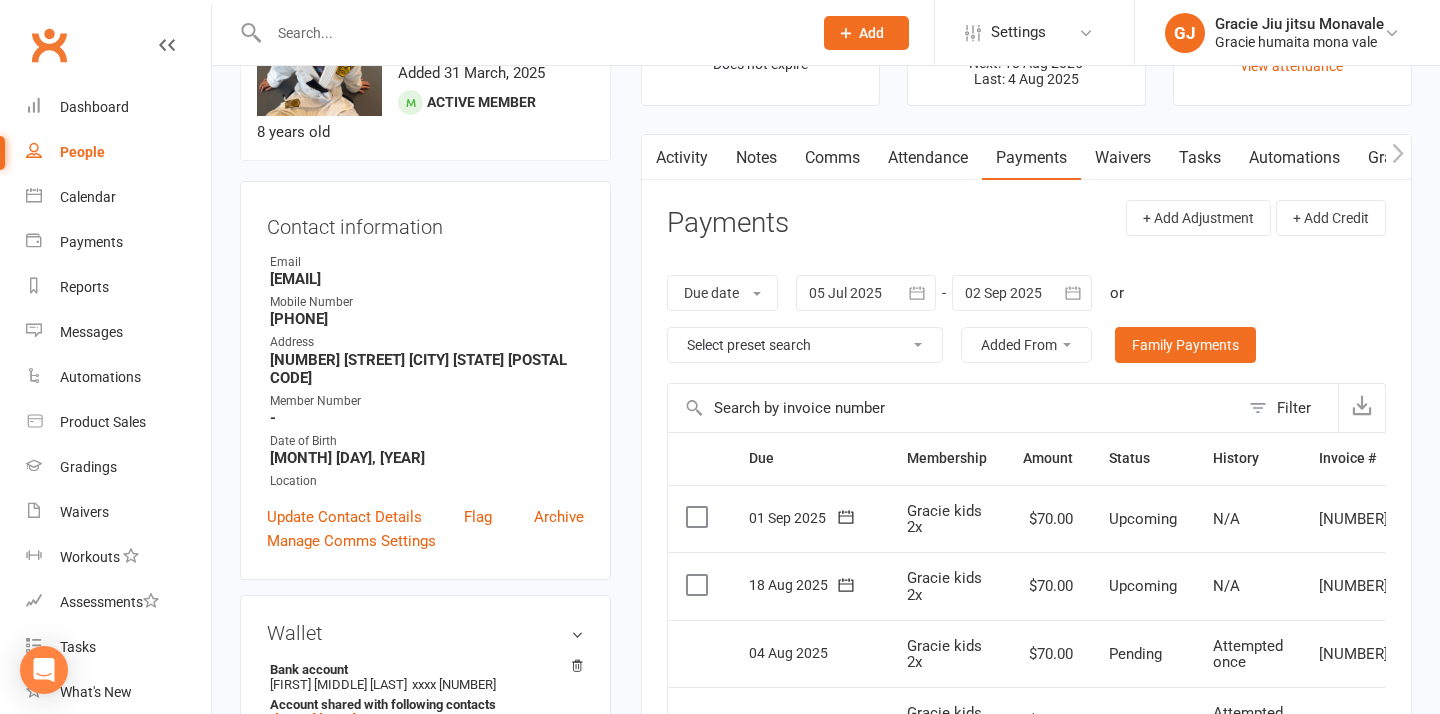 scroll, scrollTop: 160, scrollLeft: 0, axis: vertical 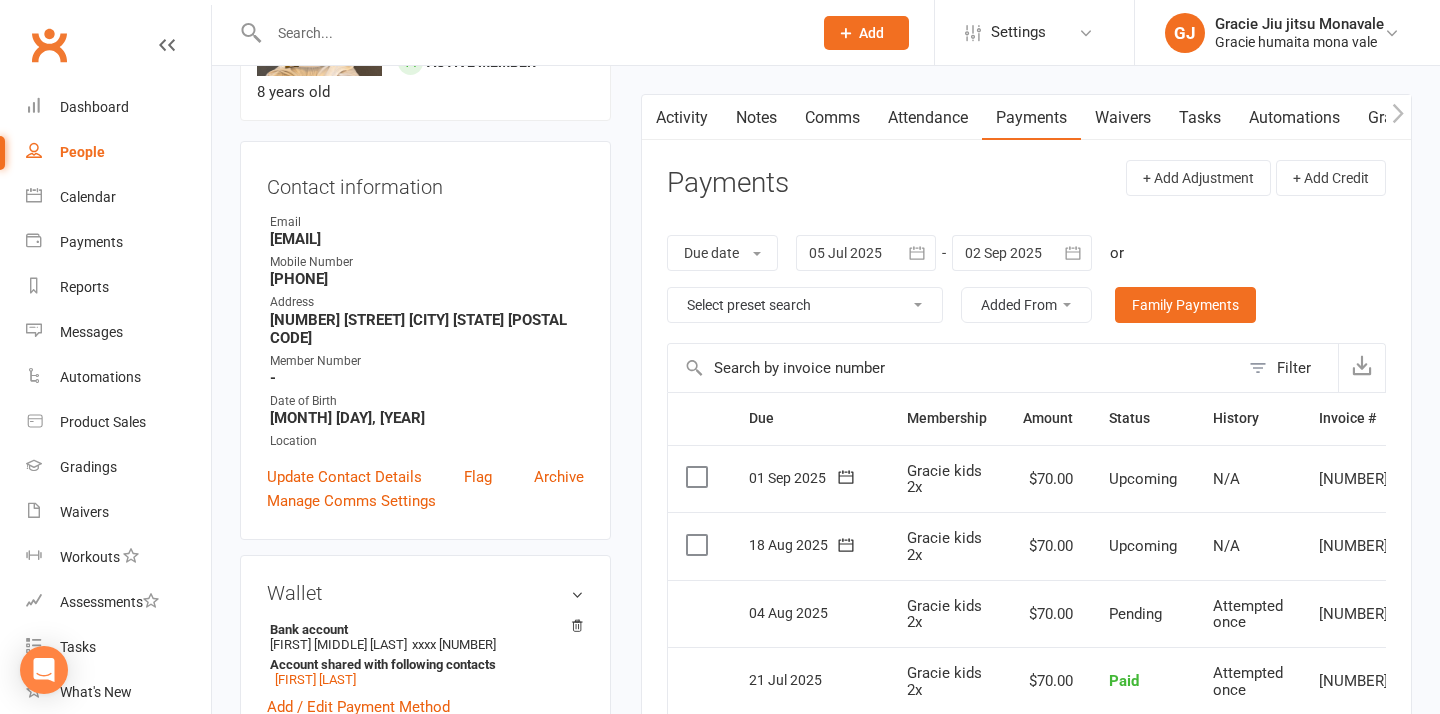 click 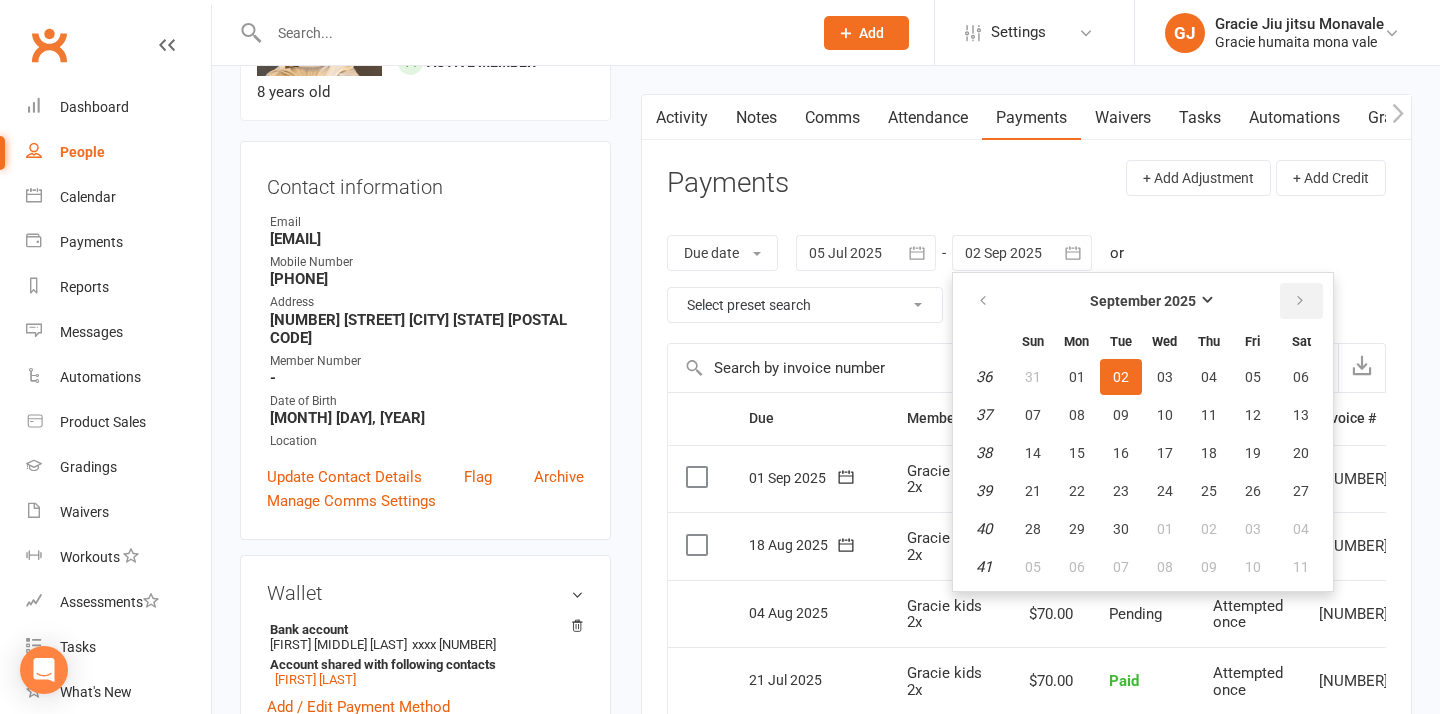 click at bounding box center (1300, 301) 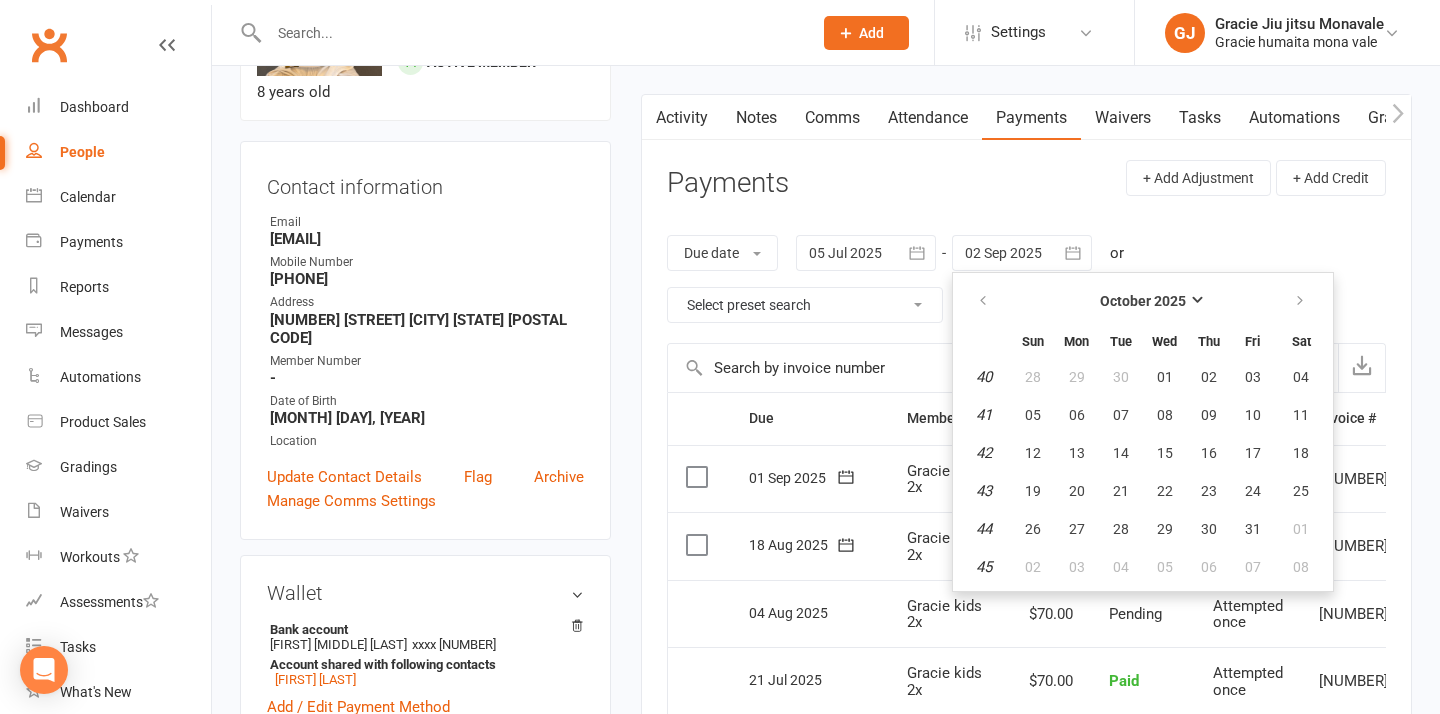 click on "October 2025
Sun Mon Tue Wed Thu Fri Sat
40
28
29
30
01
02
03
04
41
05
06
07
08
09
10
11
42
12
13
14
15
16
17
18
43
19
20
21
22
23
24
25
44
26
27
28
29
30
31
01
45
02" at bounding box center [1143, 432] 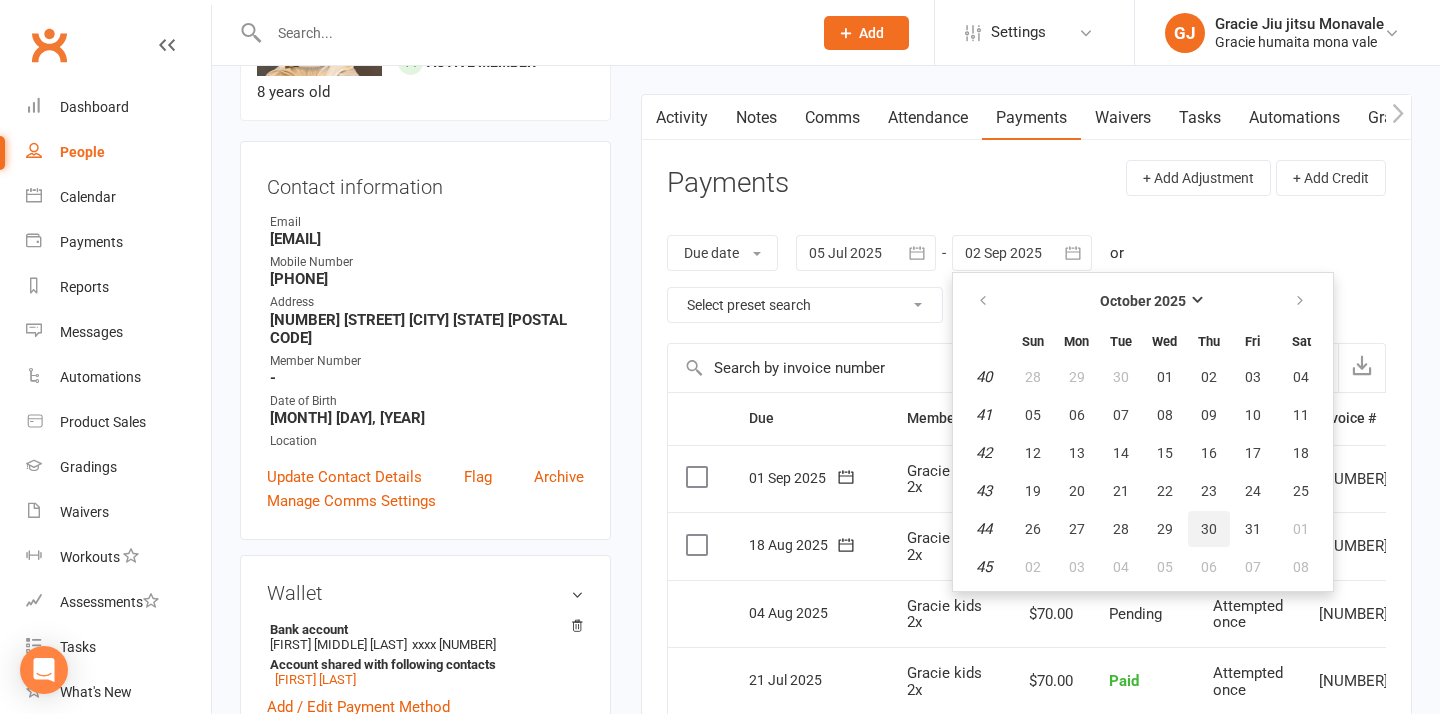 click on "30" at bounding box center [1209, 529] 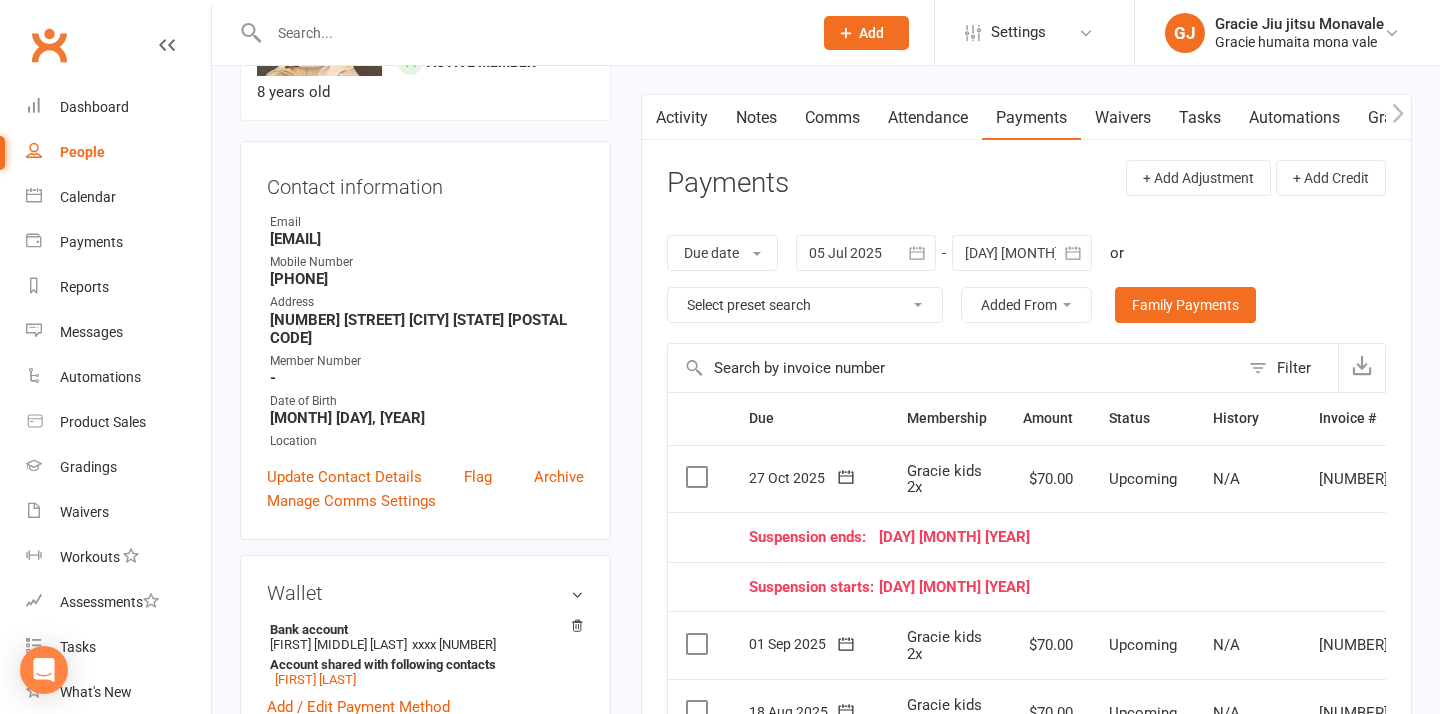 click on "4067323" at bounding box center (1353, 479) 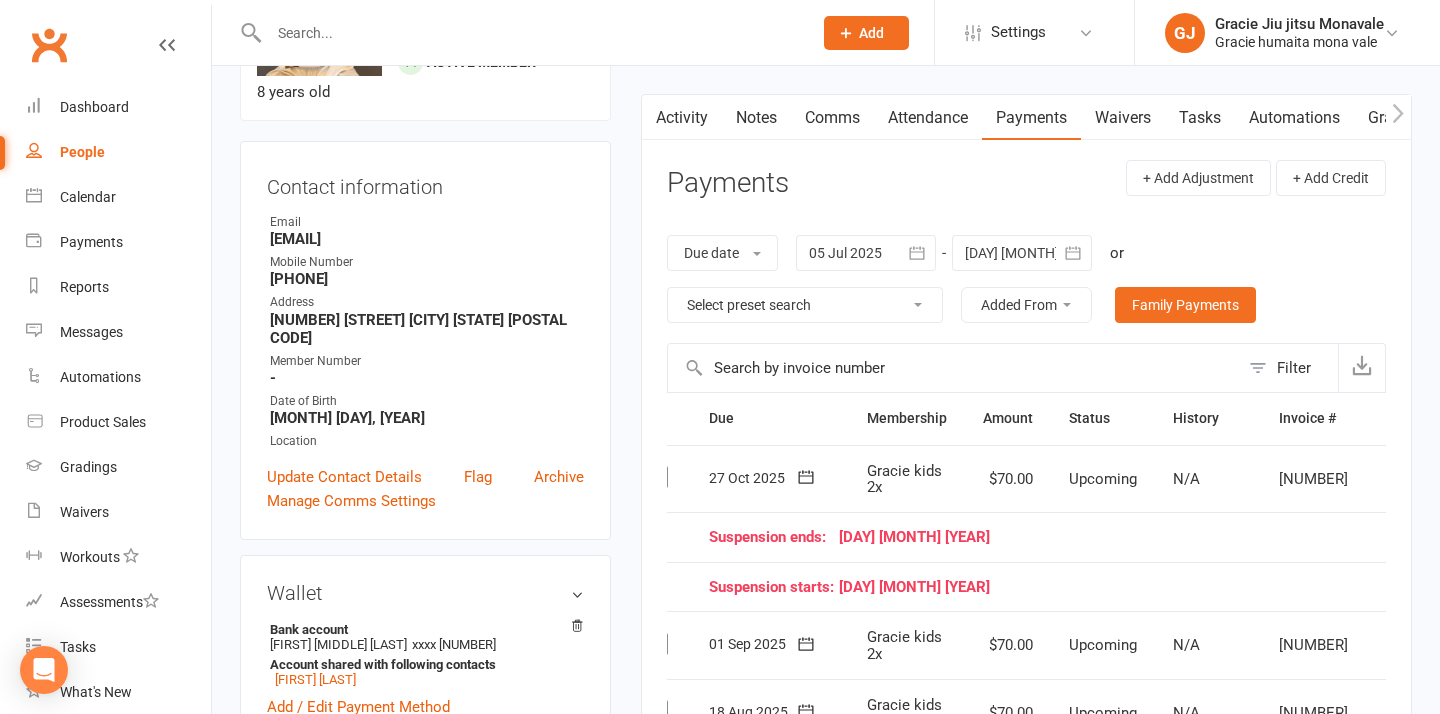 scroll, scrollTop: 0, scrollLeft: 69, axis: horizontal 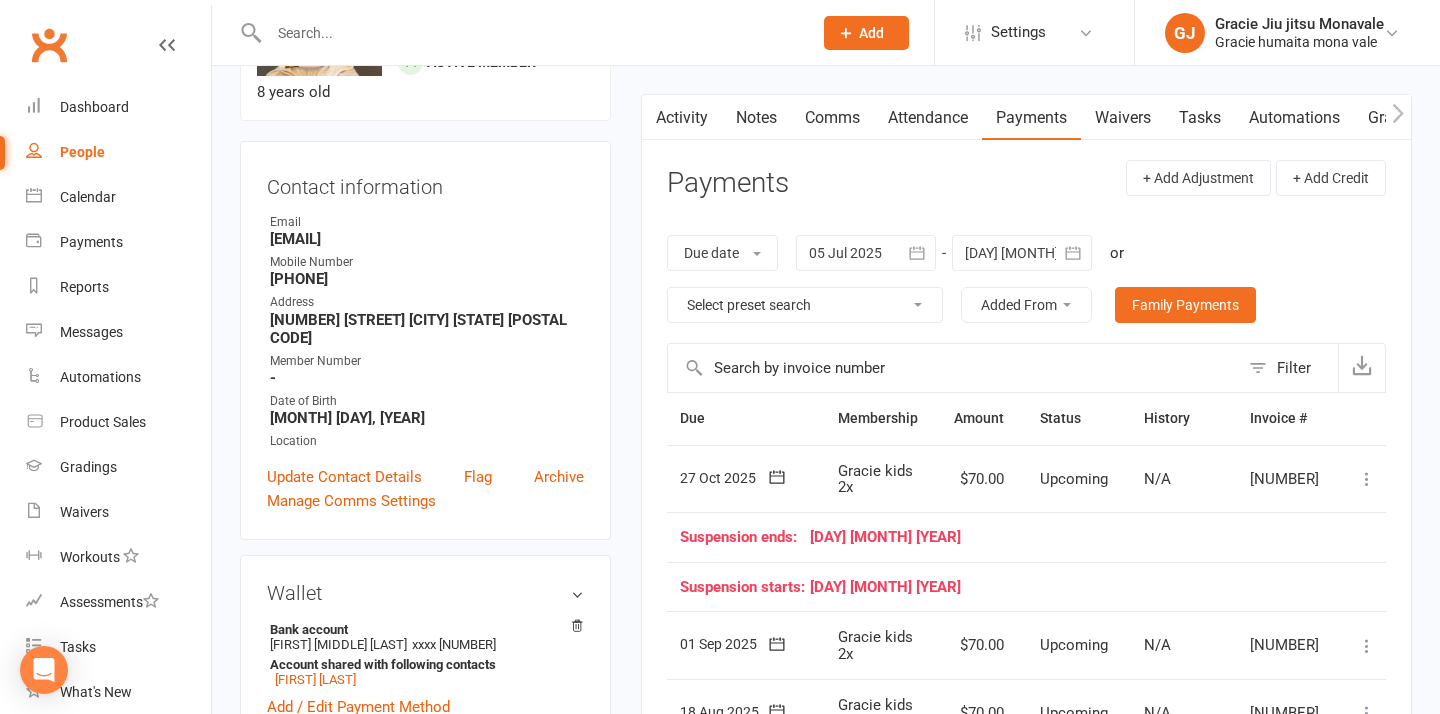 click at bounding box center [1367, 479] 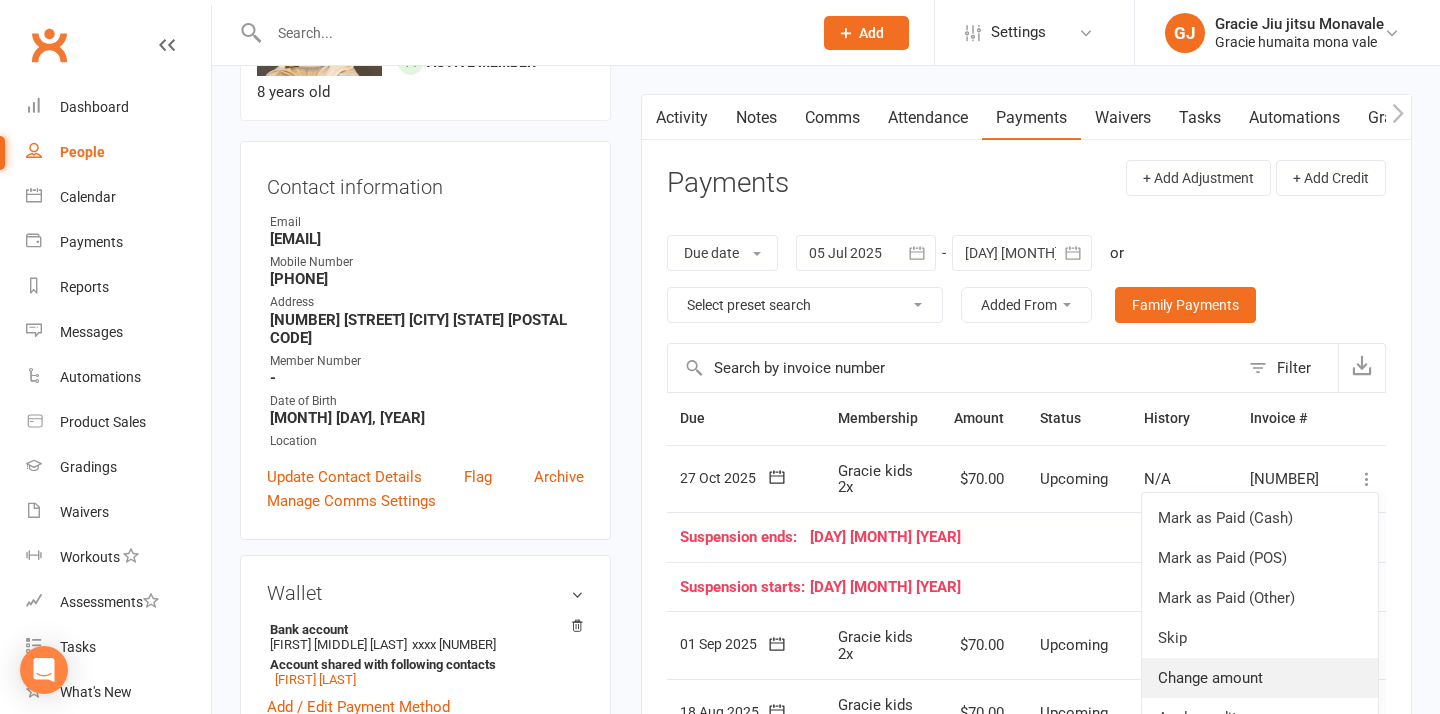 type 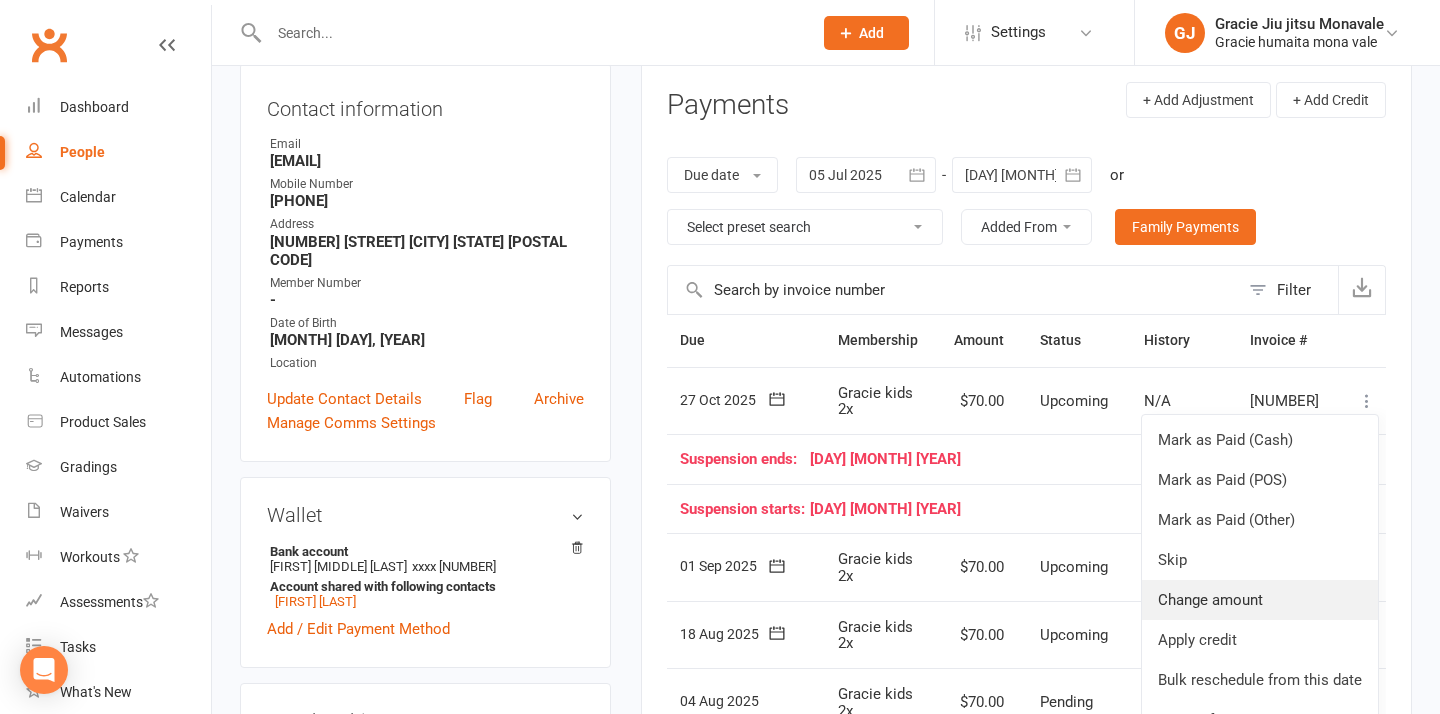 scroll, scrollTop: 240, scrollLeft: 0, axis: vertical 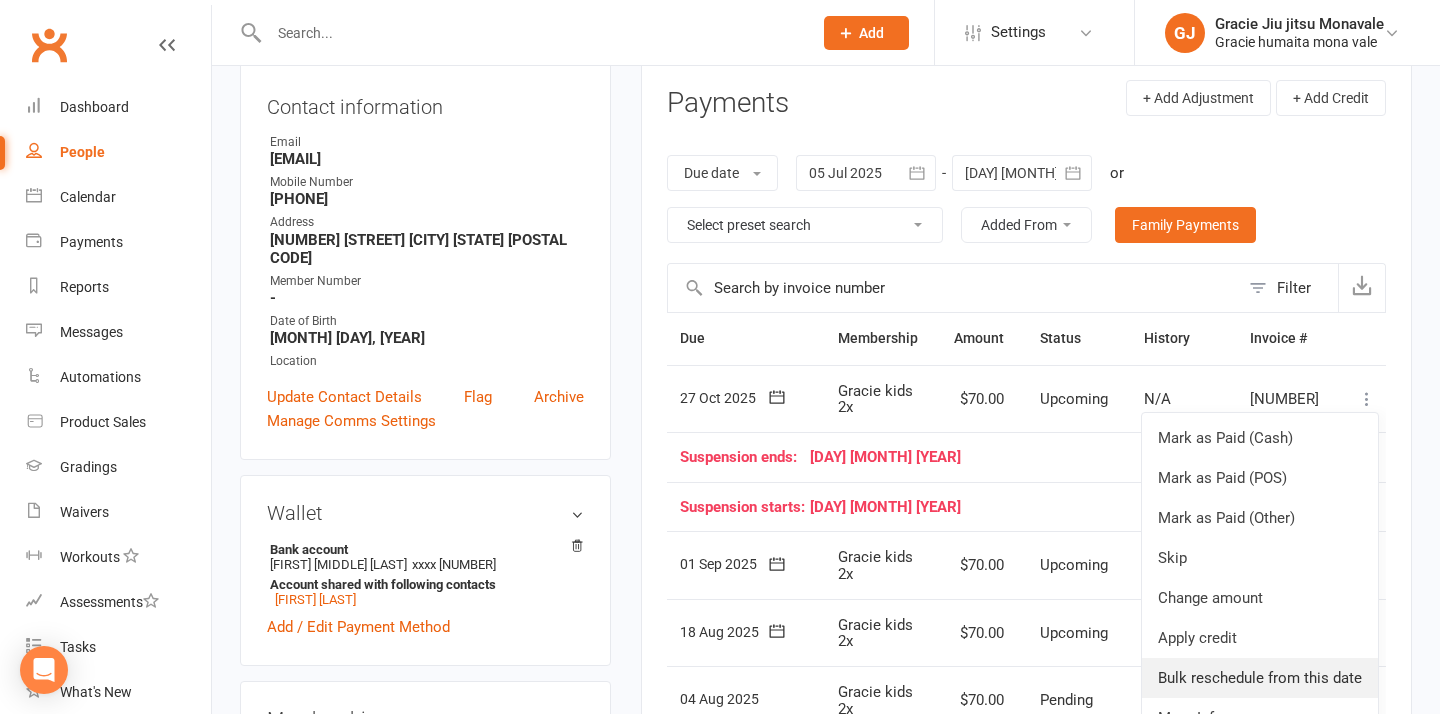 click on "Bulk reschedule from this date" at bounding box center (1260, 678) 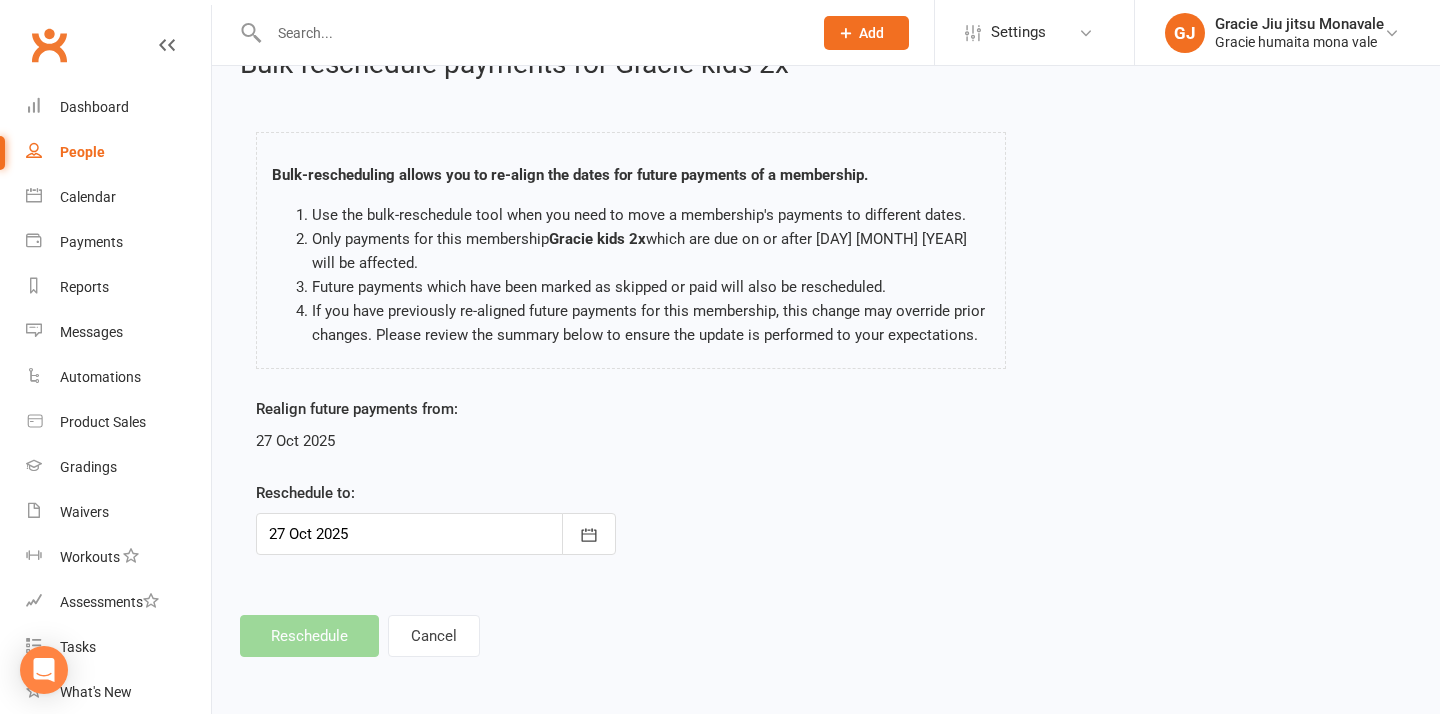 scroll, scrollTop: 0, scrollLeft: 0, axis: both 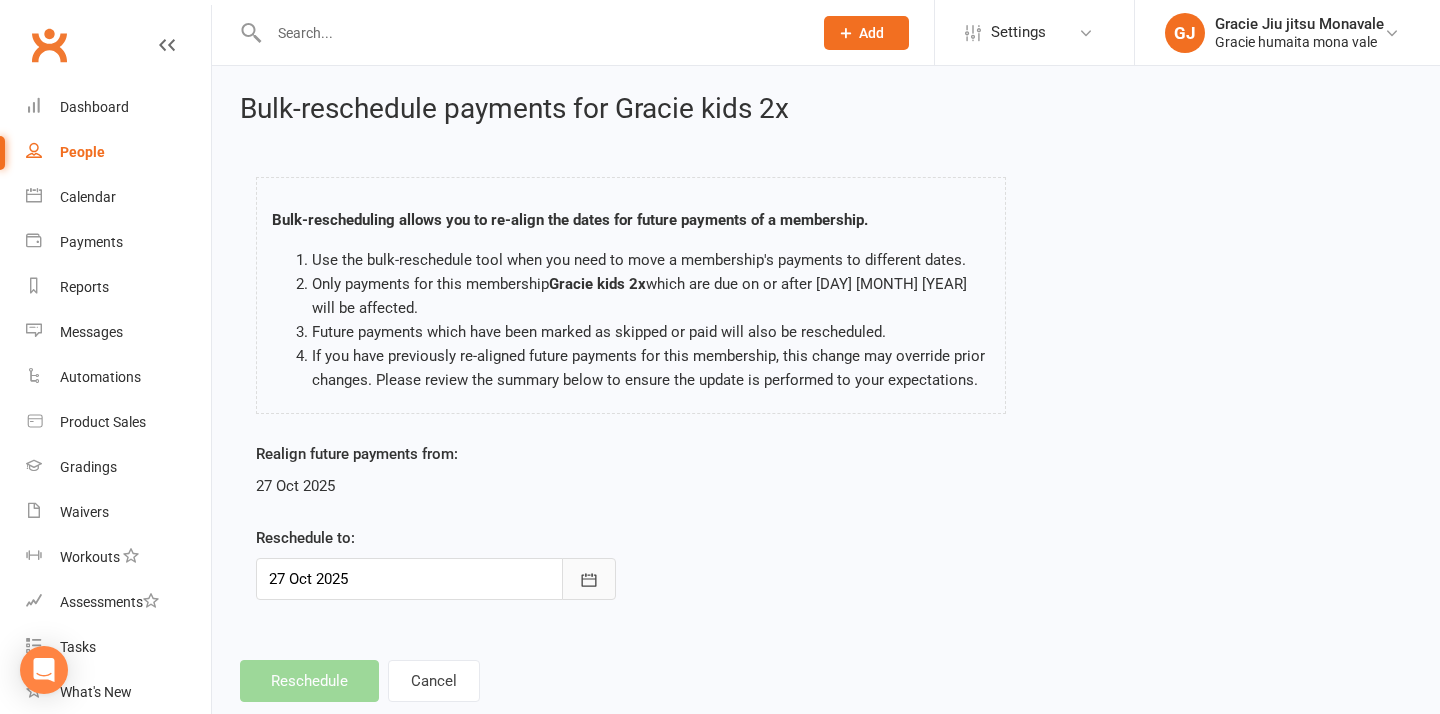click 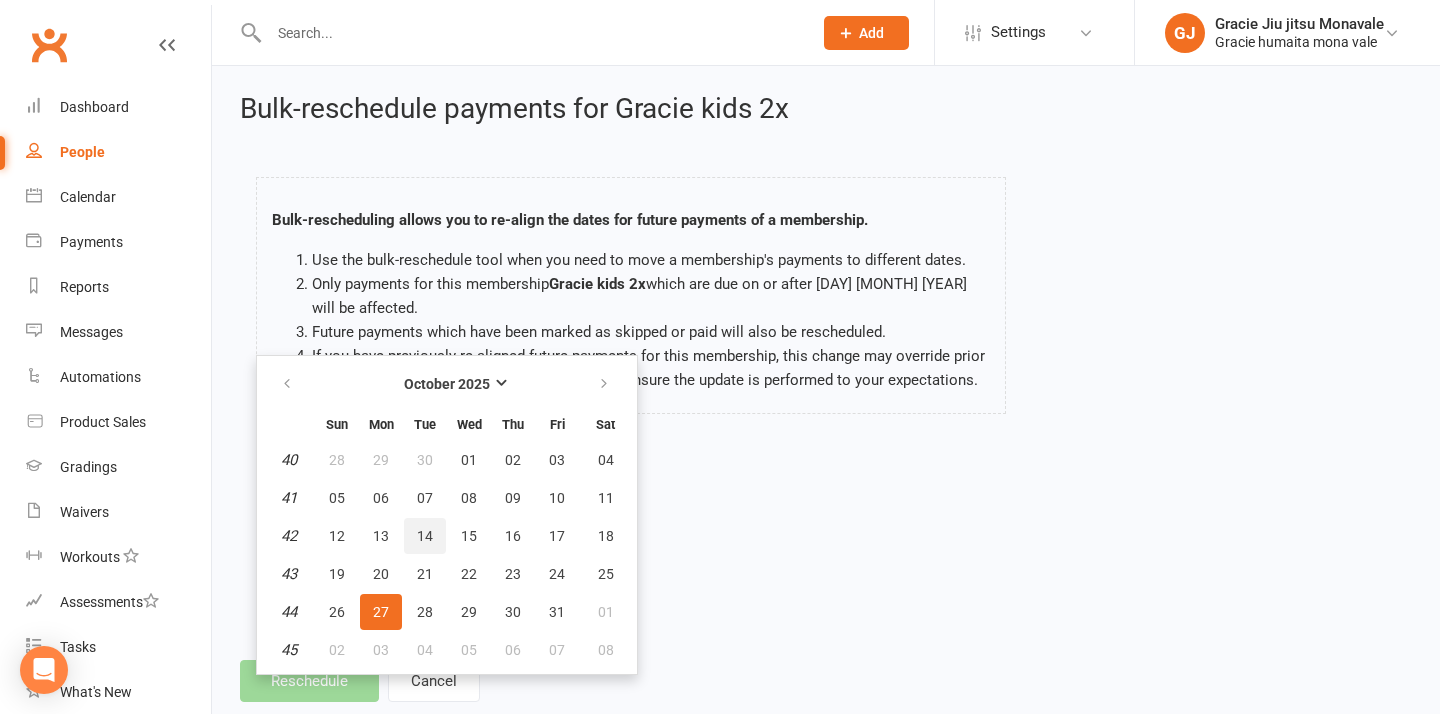 click on "14" at bounding box center [425, 536] 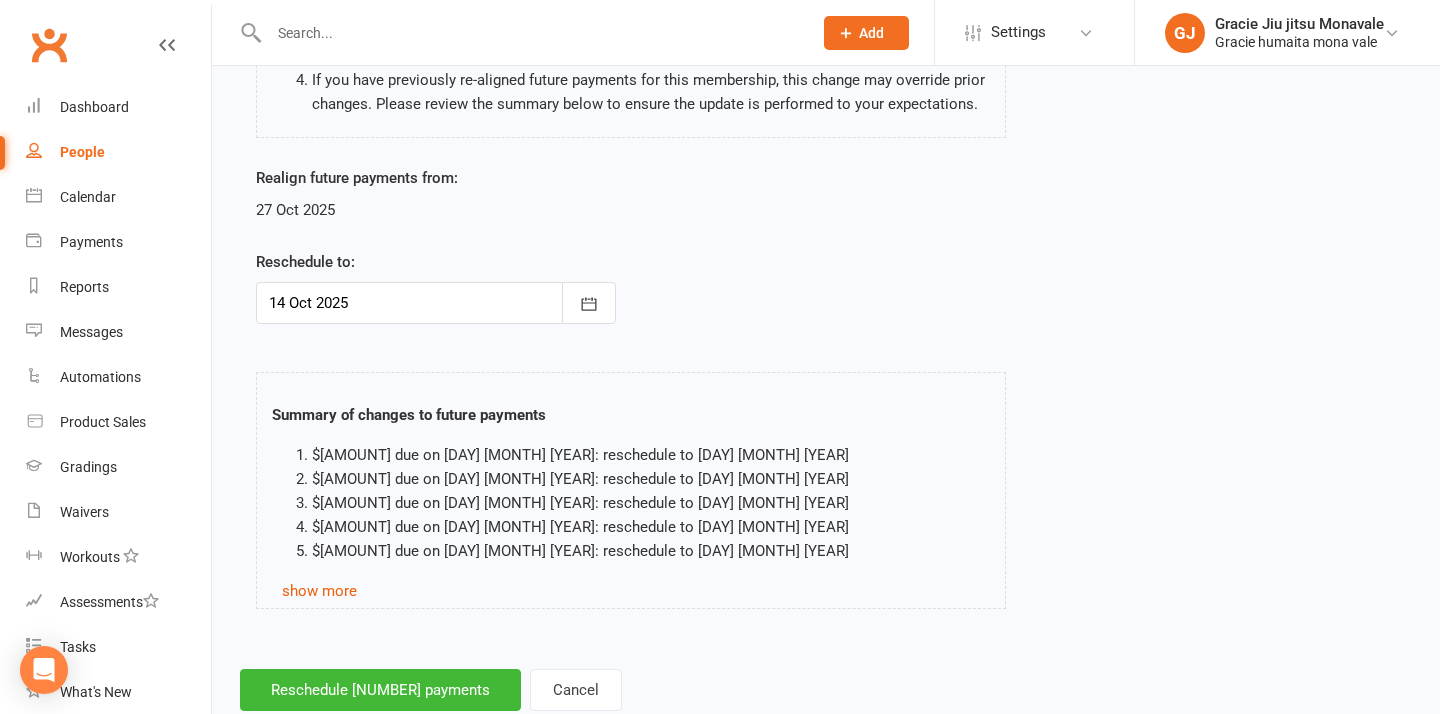 scroll, scrollTop: 330, scrollLeft: 0, axis: vertical 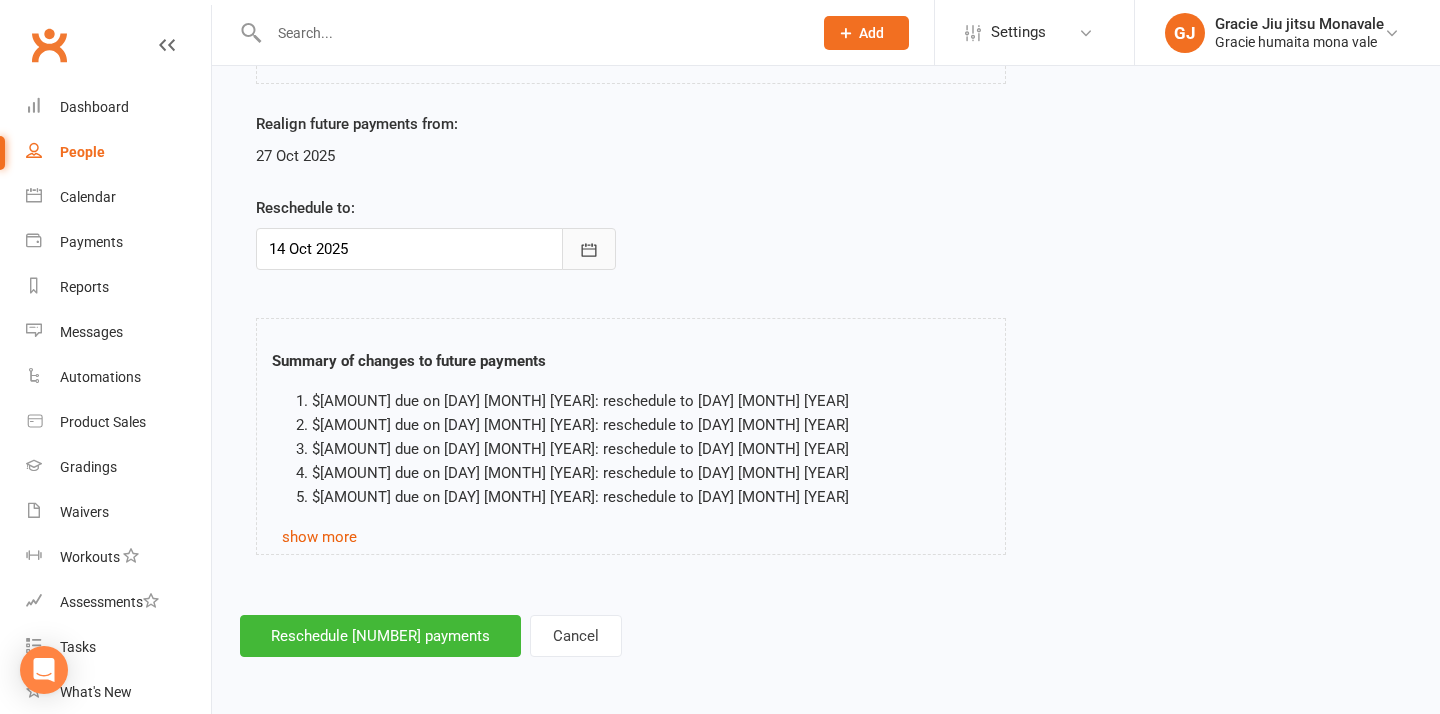 click 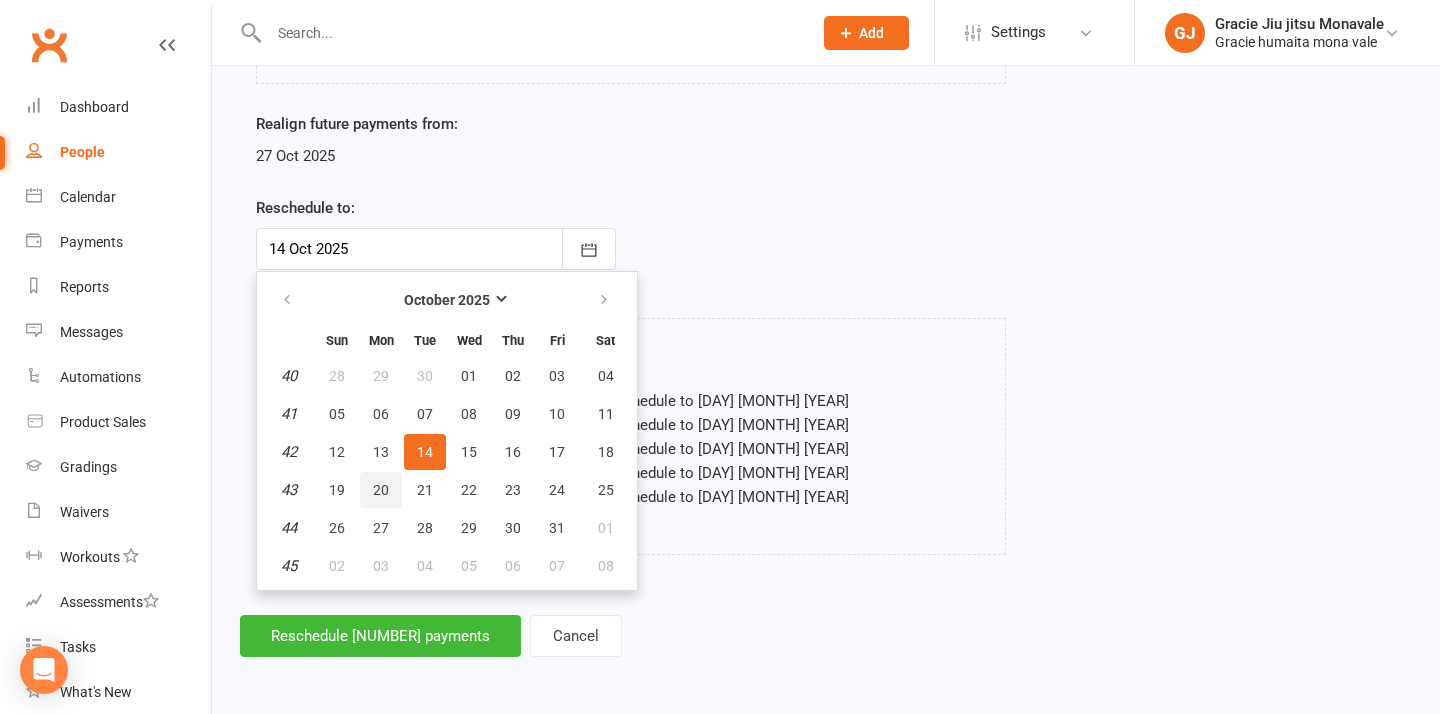 click on "20" at bounding box center (381, 490) 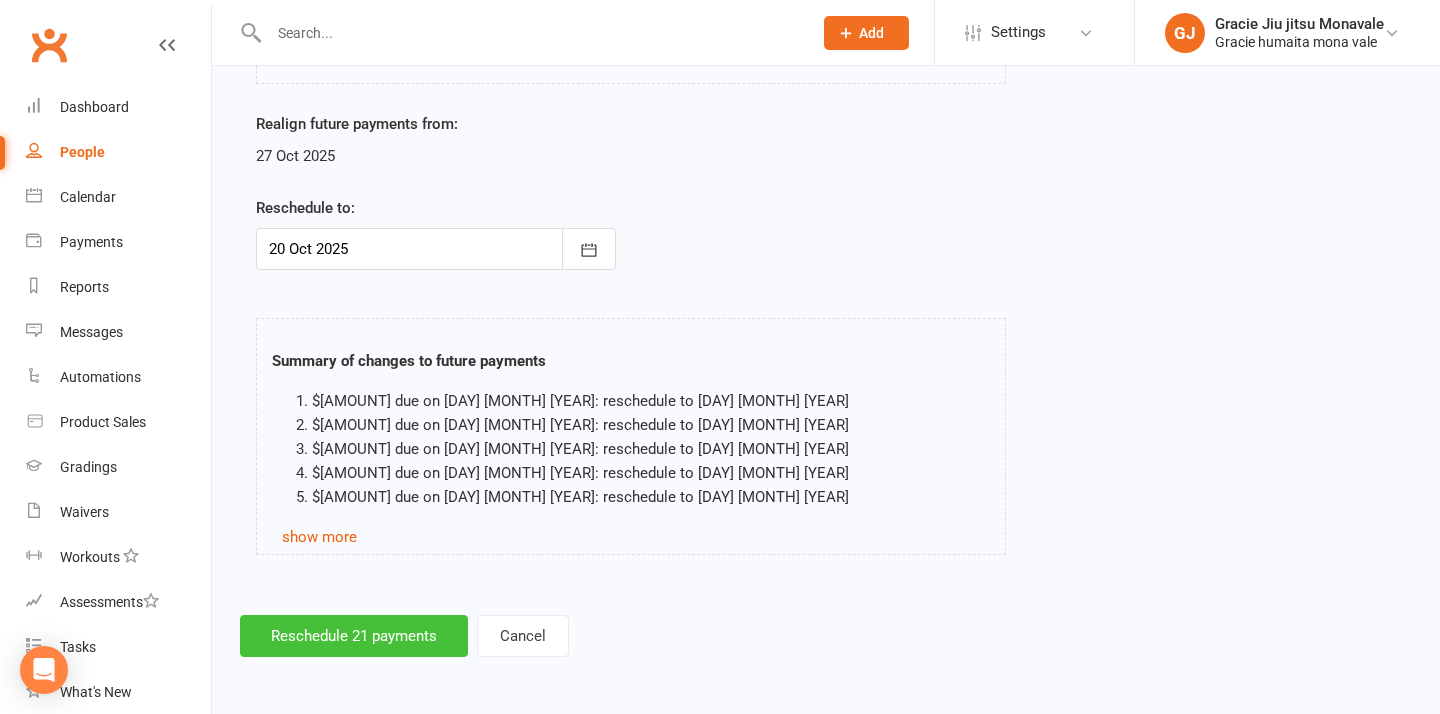 click on "Reschedule 21 payments" at bounding box center [354, 636] 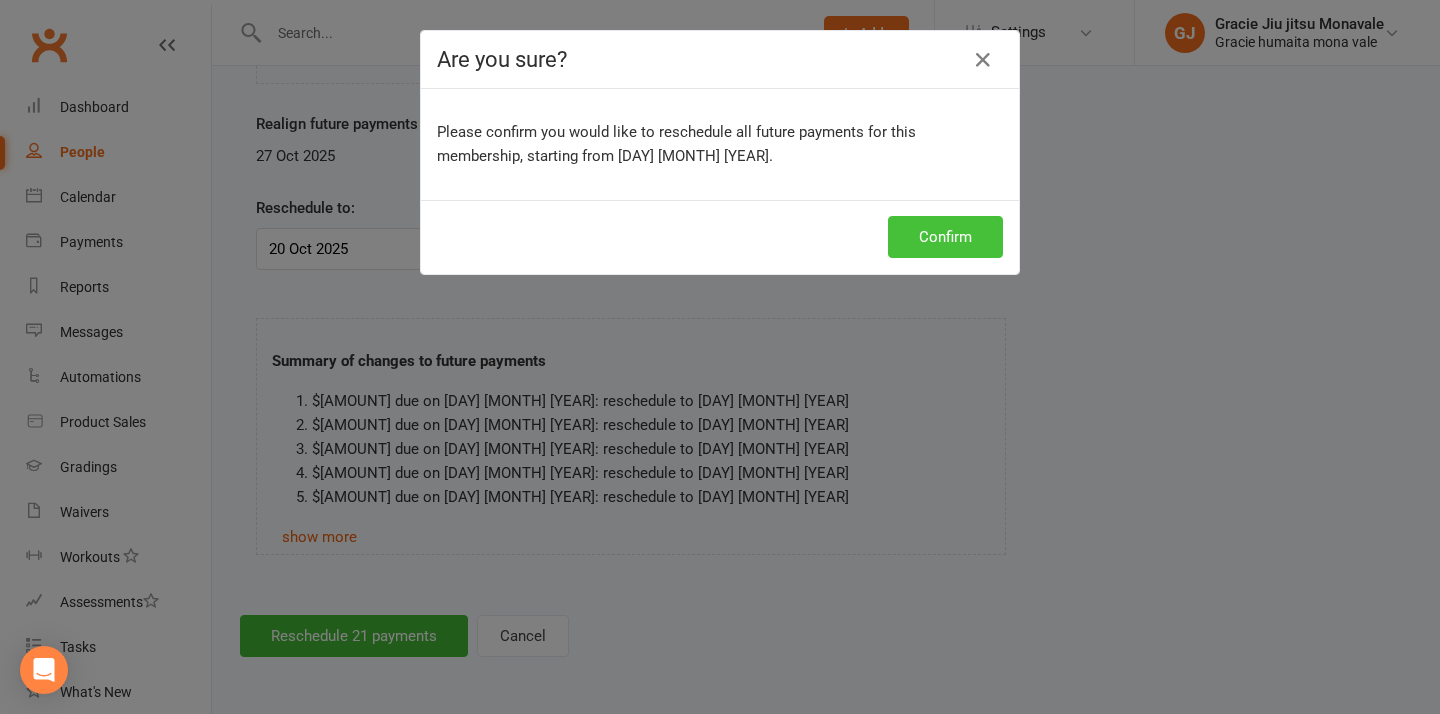 click on "Confirm" at bounding box center [945, 237] 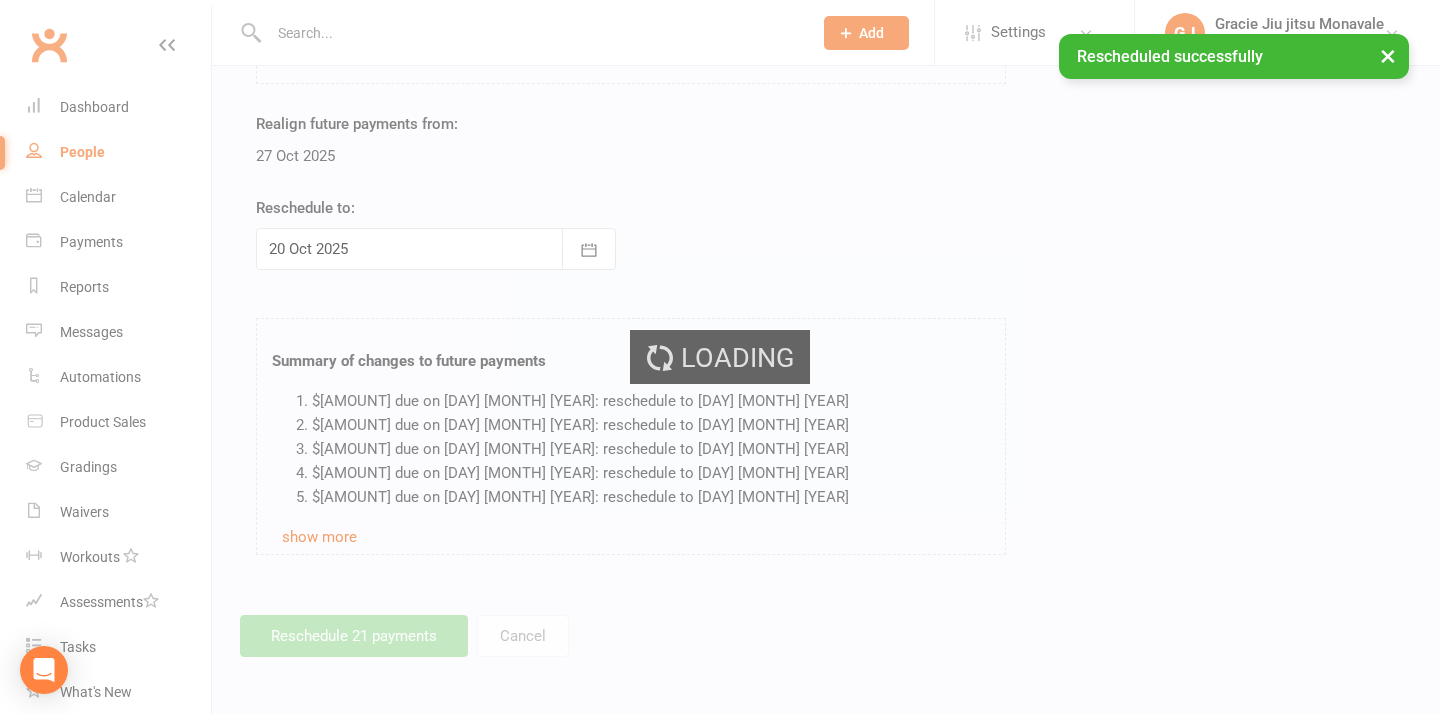 scroll, scrollTop: 0, scrollLeft: 0, axis: both 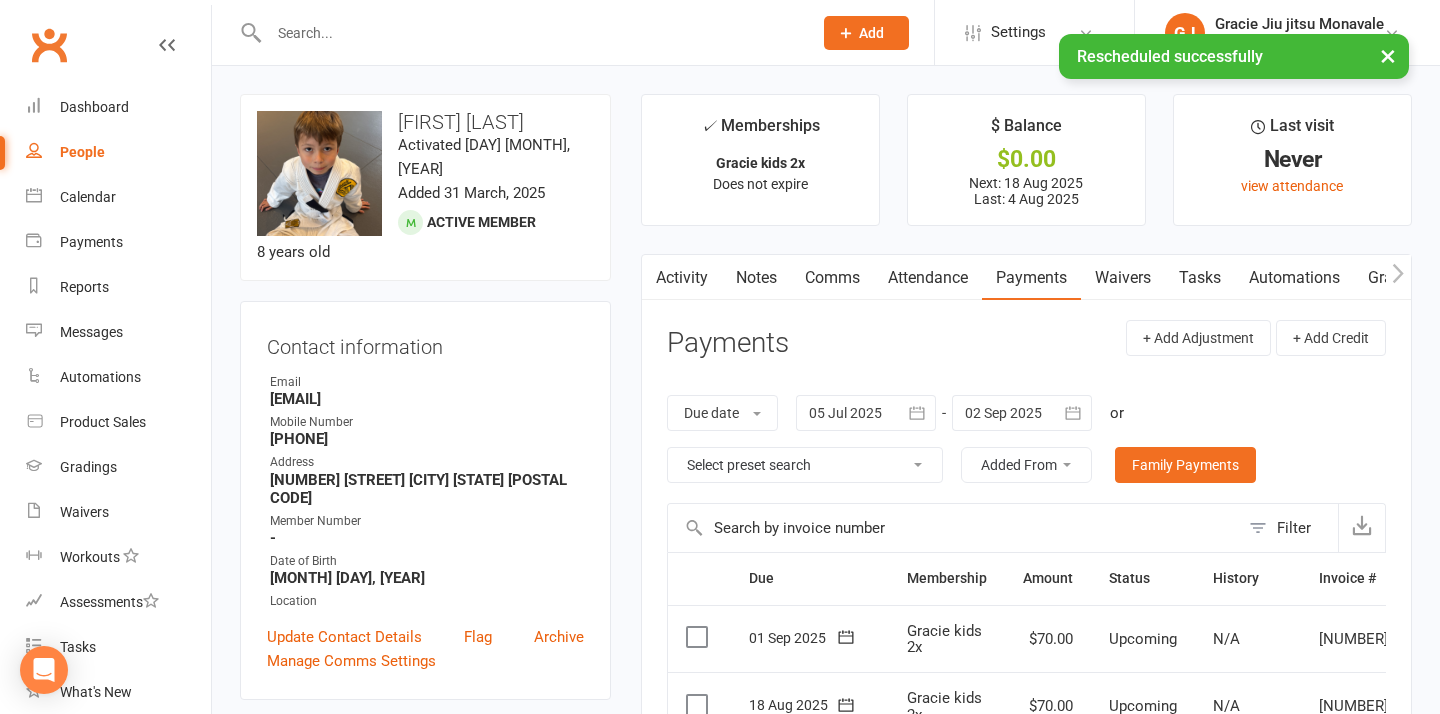 click on "Payments" at bounding box center (1031, 278) 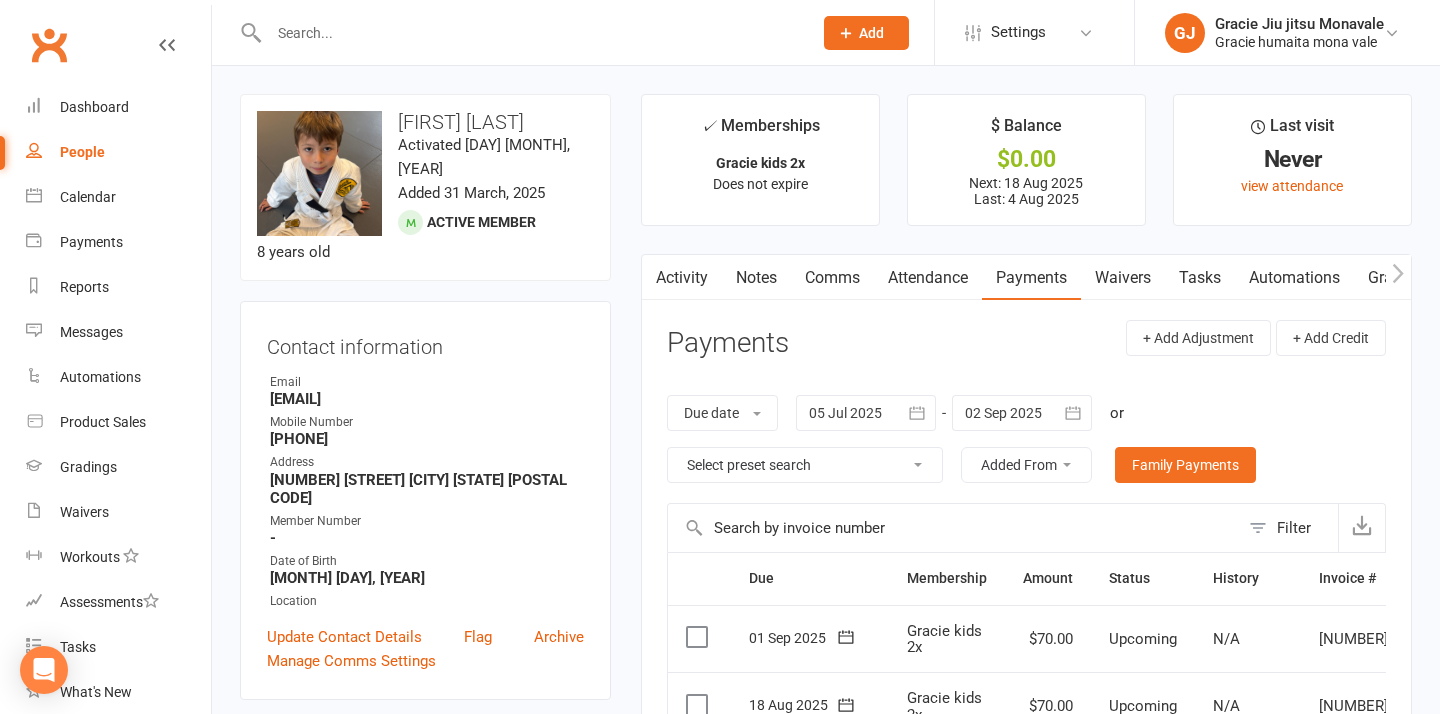 click 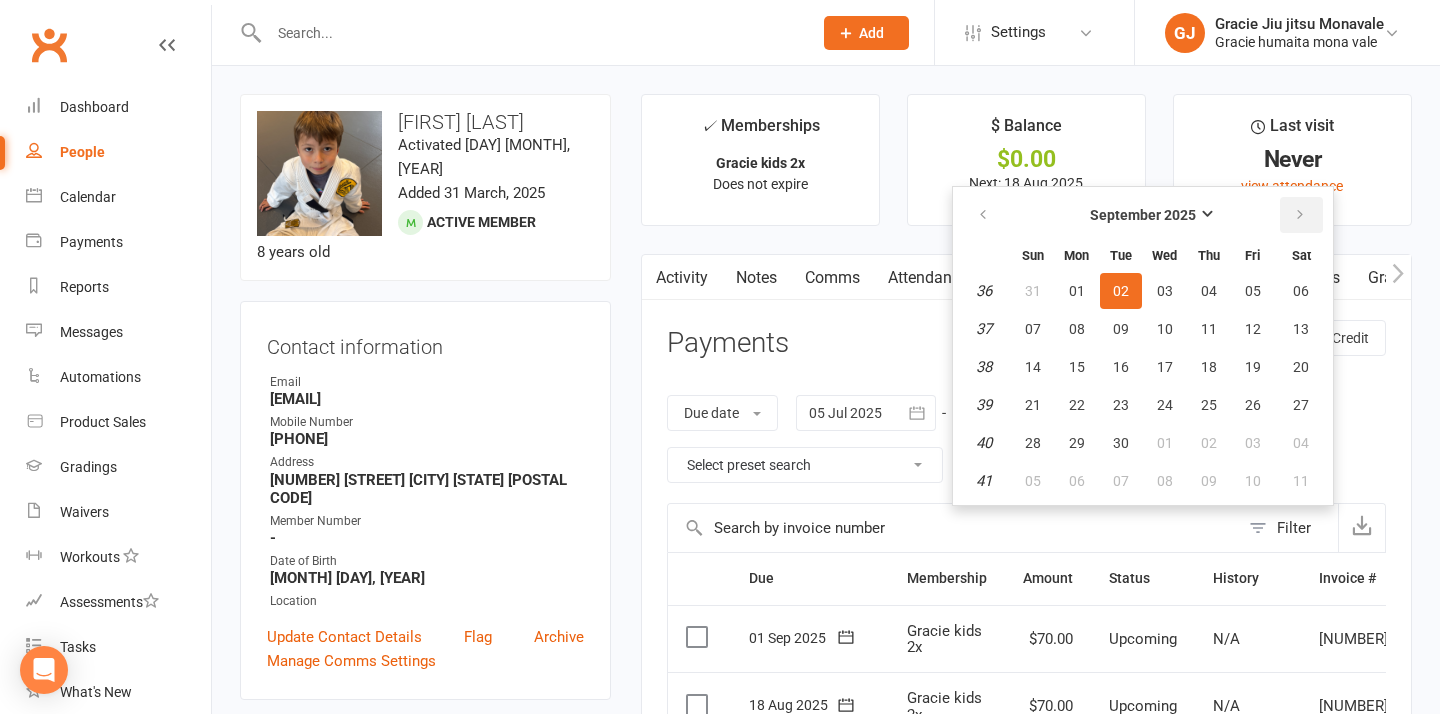 click at bounding box center (1301, 215) 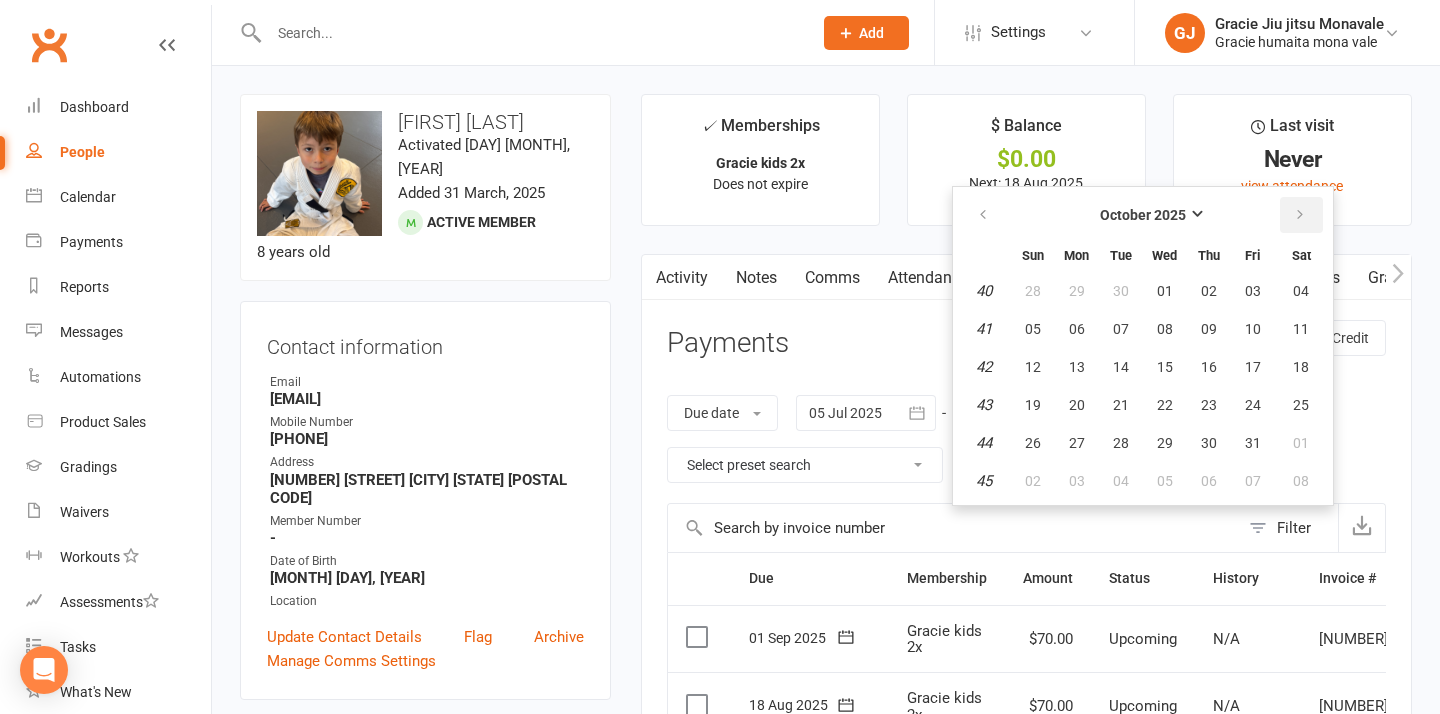 click at bounding box center (1301, 215) 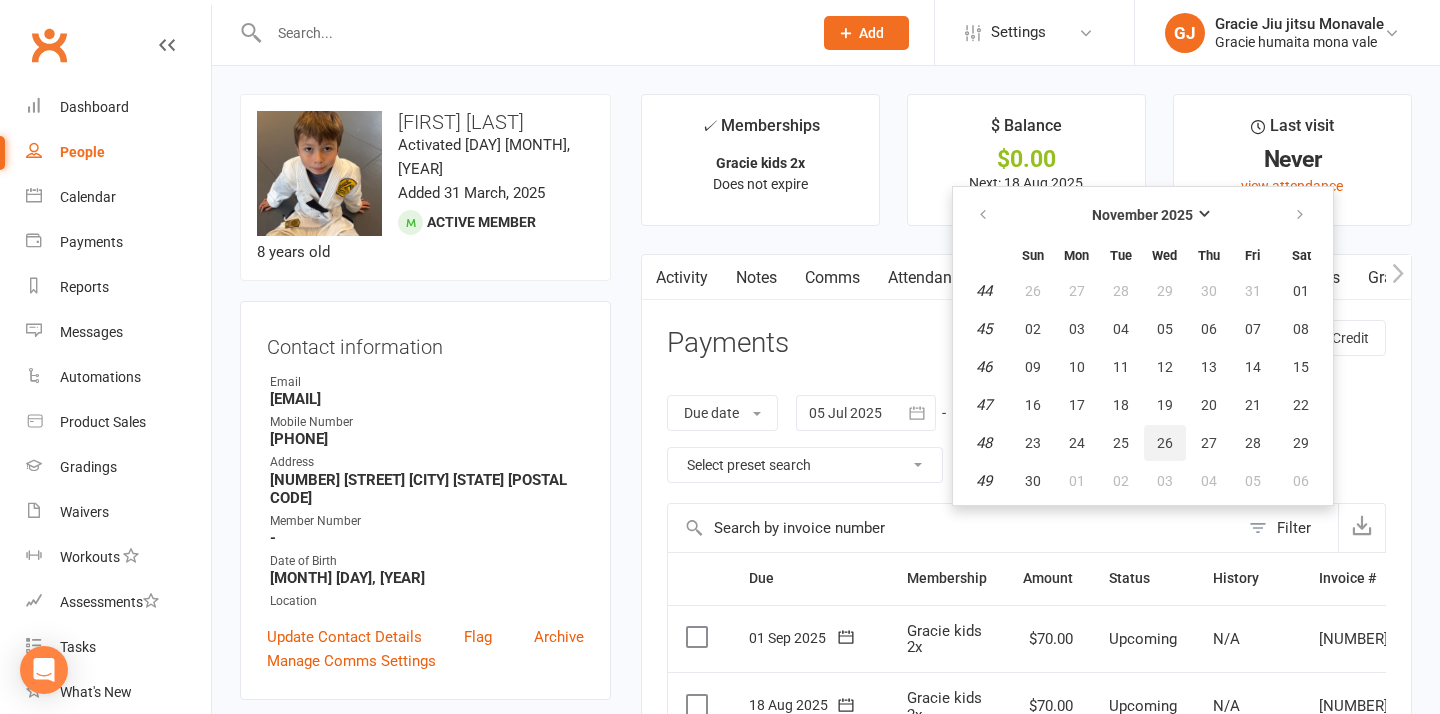 click on "26" at bounding box center [1165, 443] 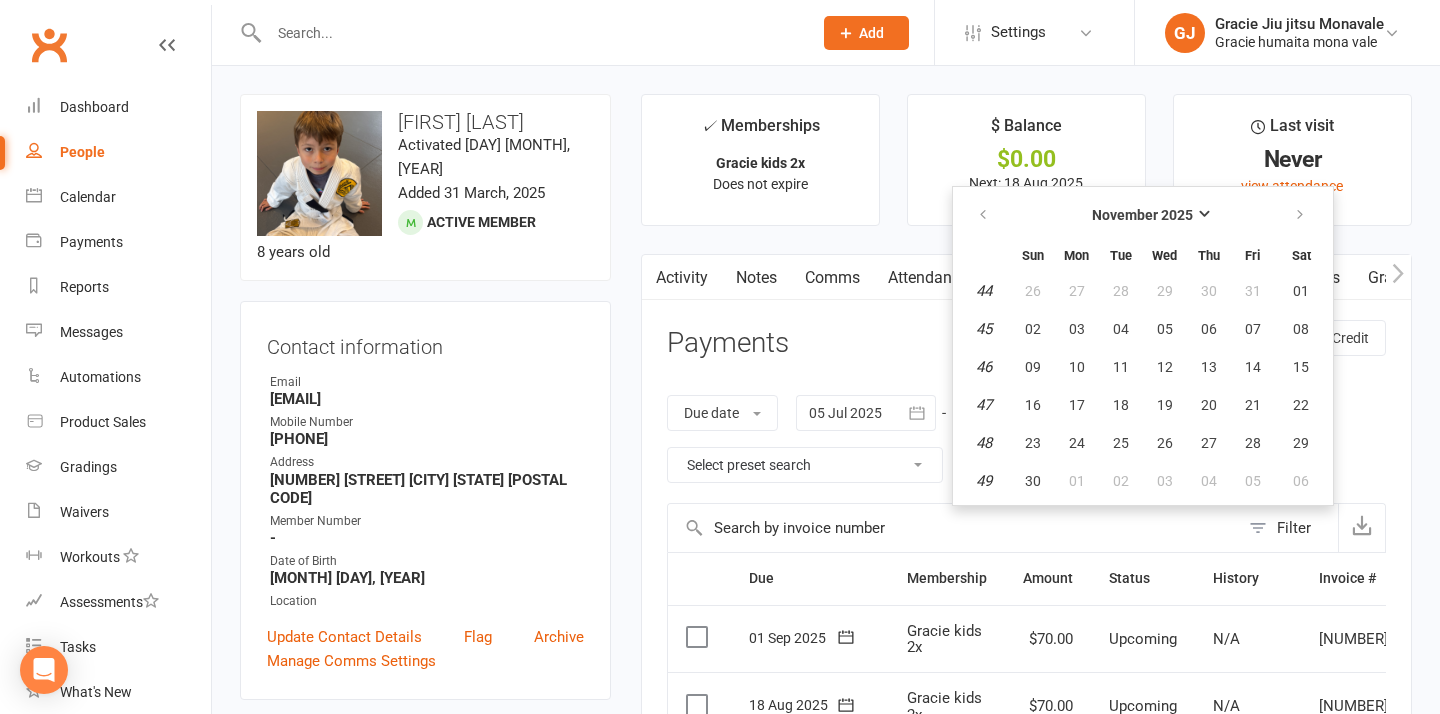 type on "26 Nov 2025" 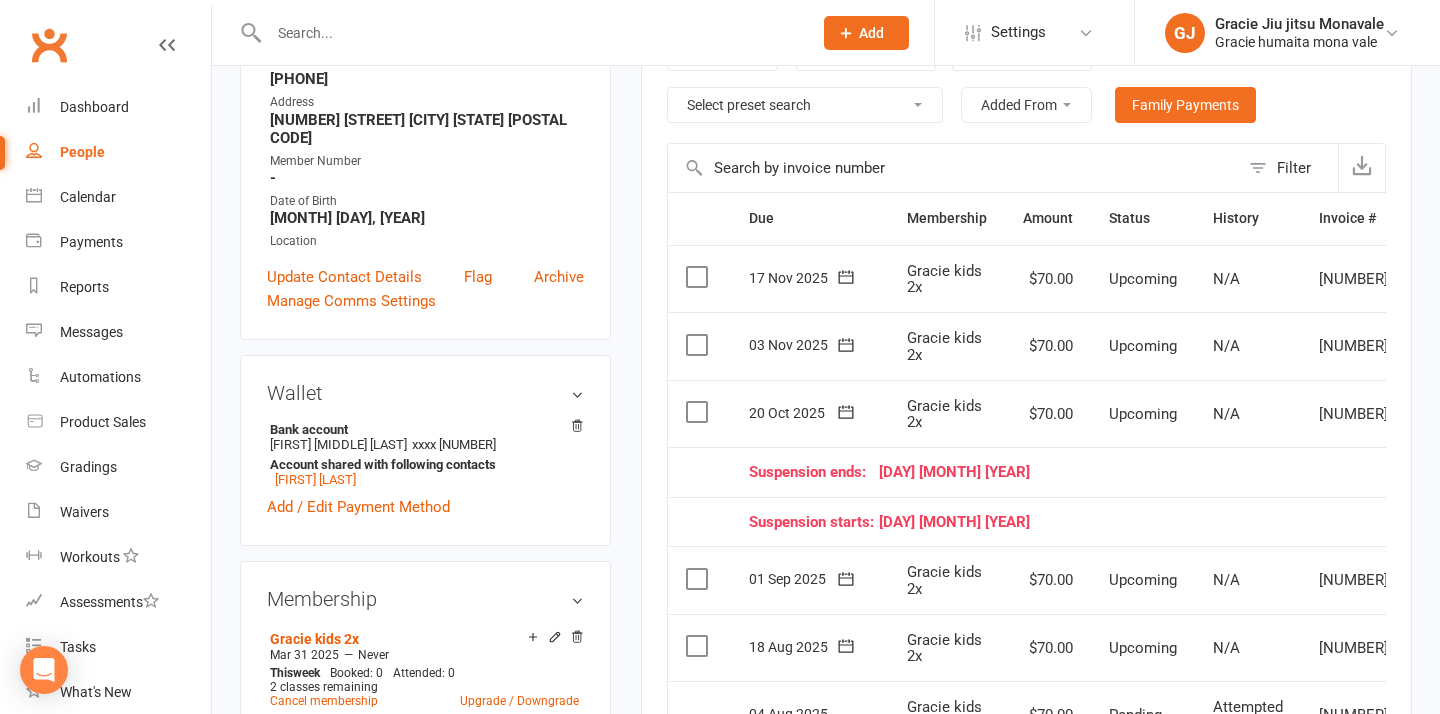 scroll, scrollTop: 400, scrollLeft: 0, axis: vertical 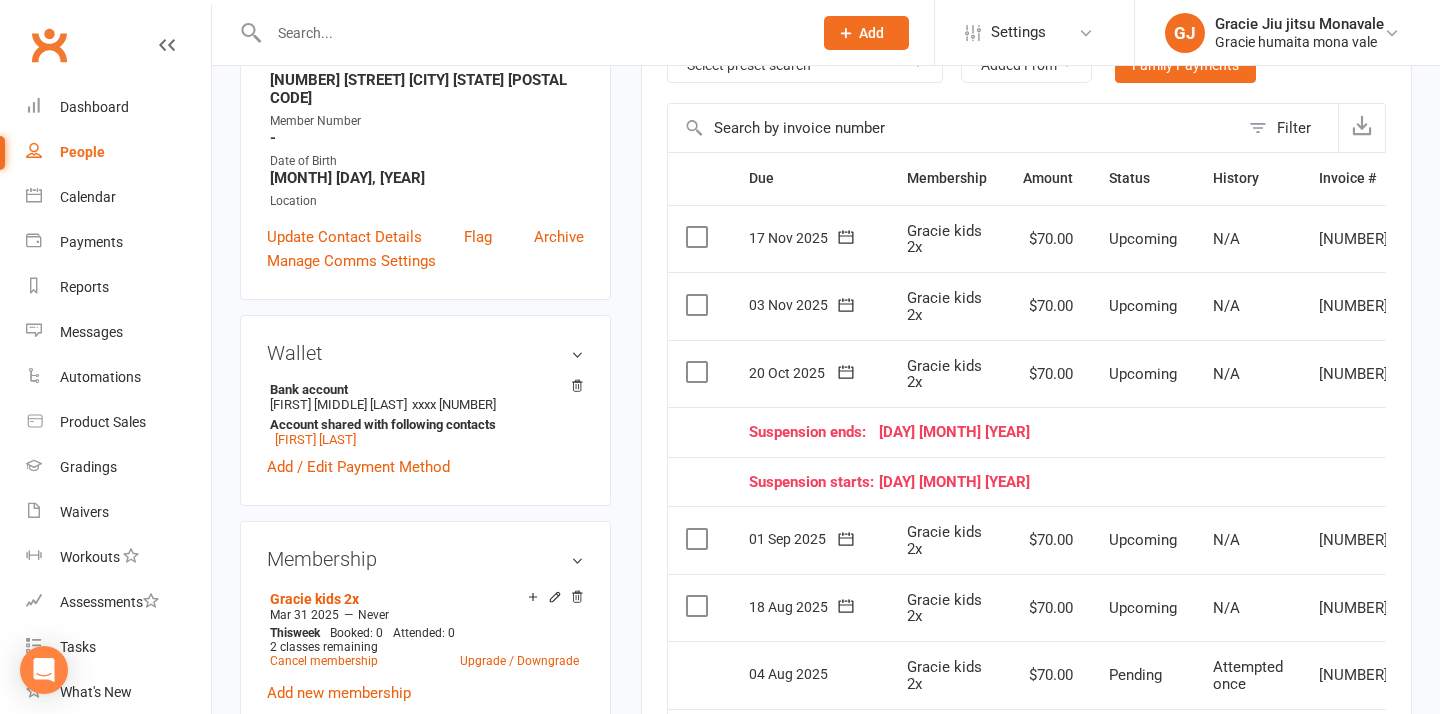 click 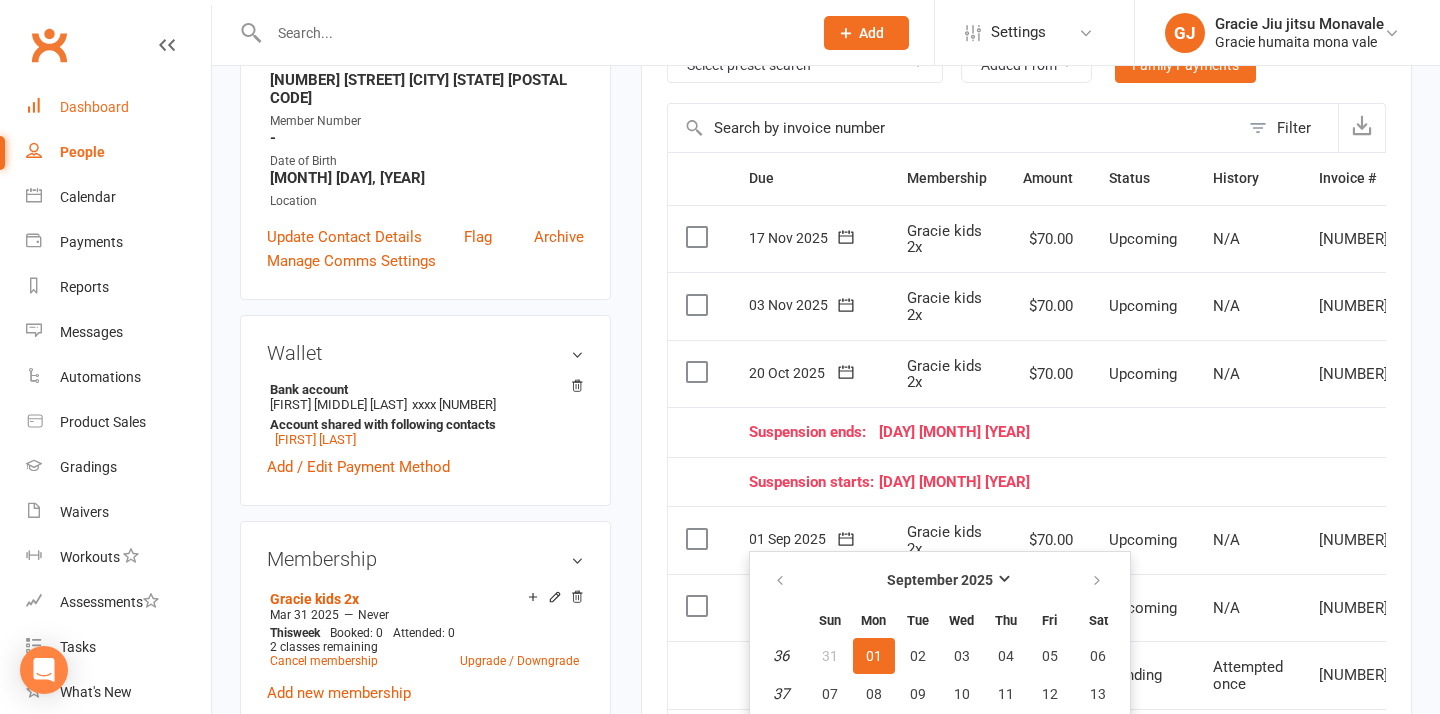 click on "Dashboard" at bounding box center (94, 107) 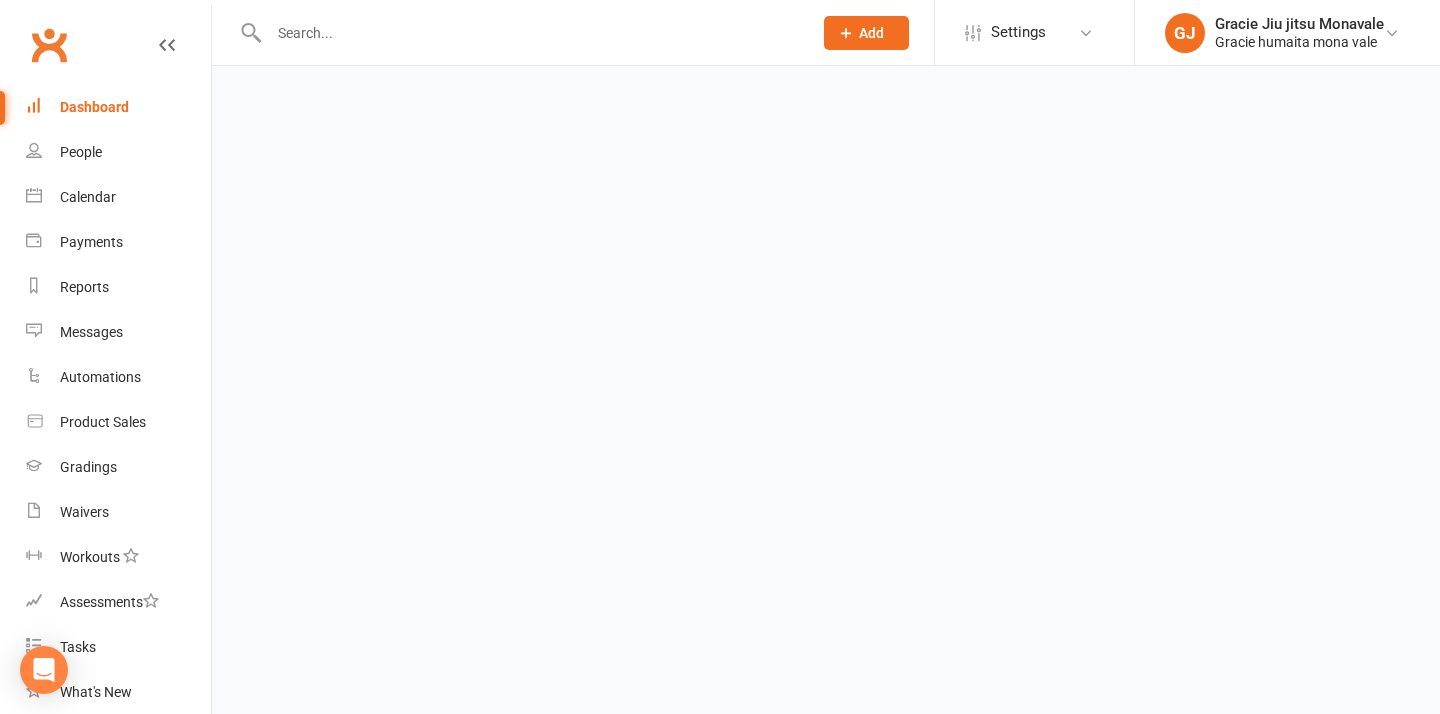 scroll, scrollTop: 0, scrollLeft: 0, axis: both 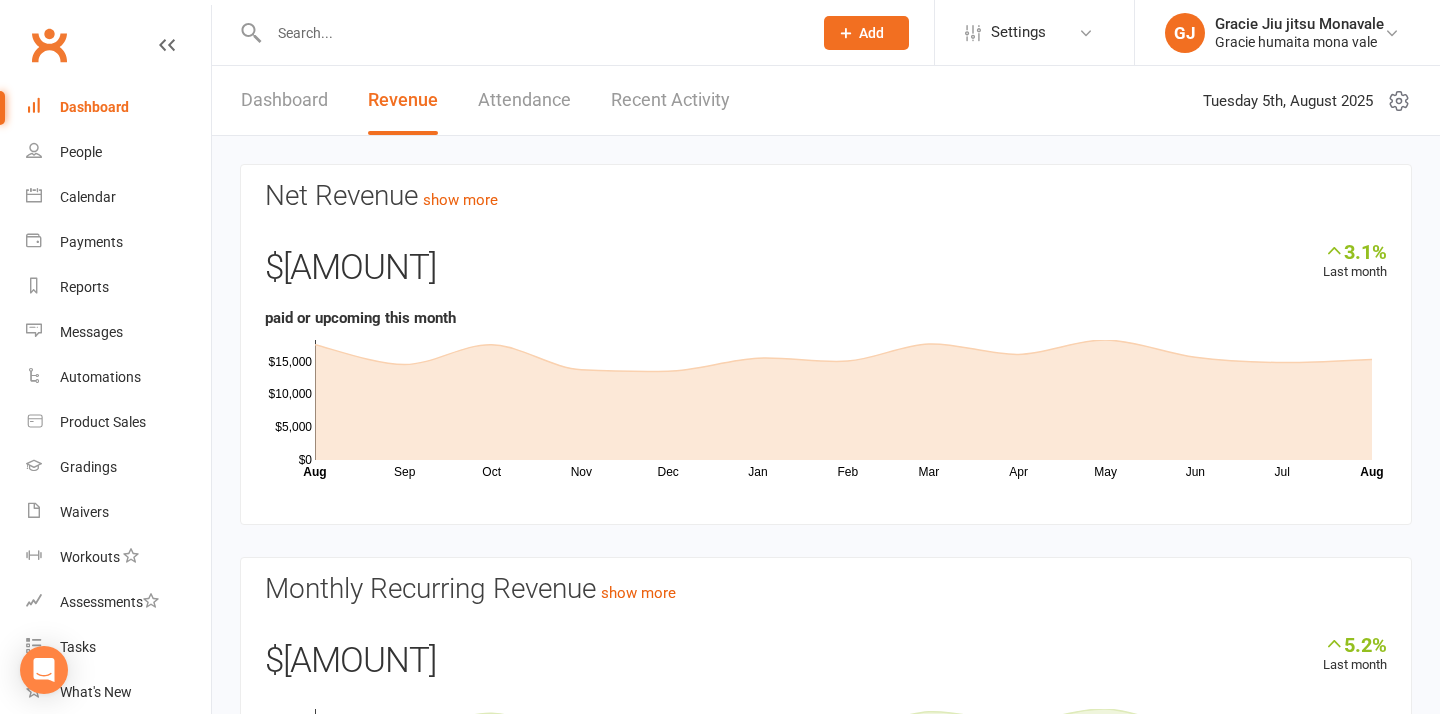 click on "Dashboard" at bounding box center (94, 107) 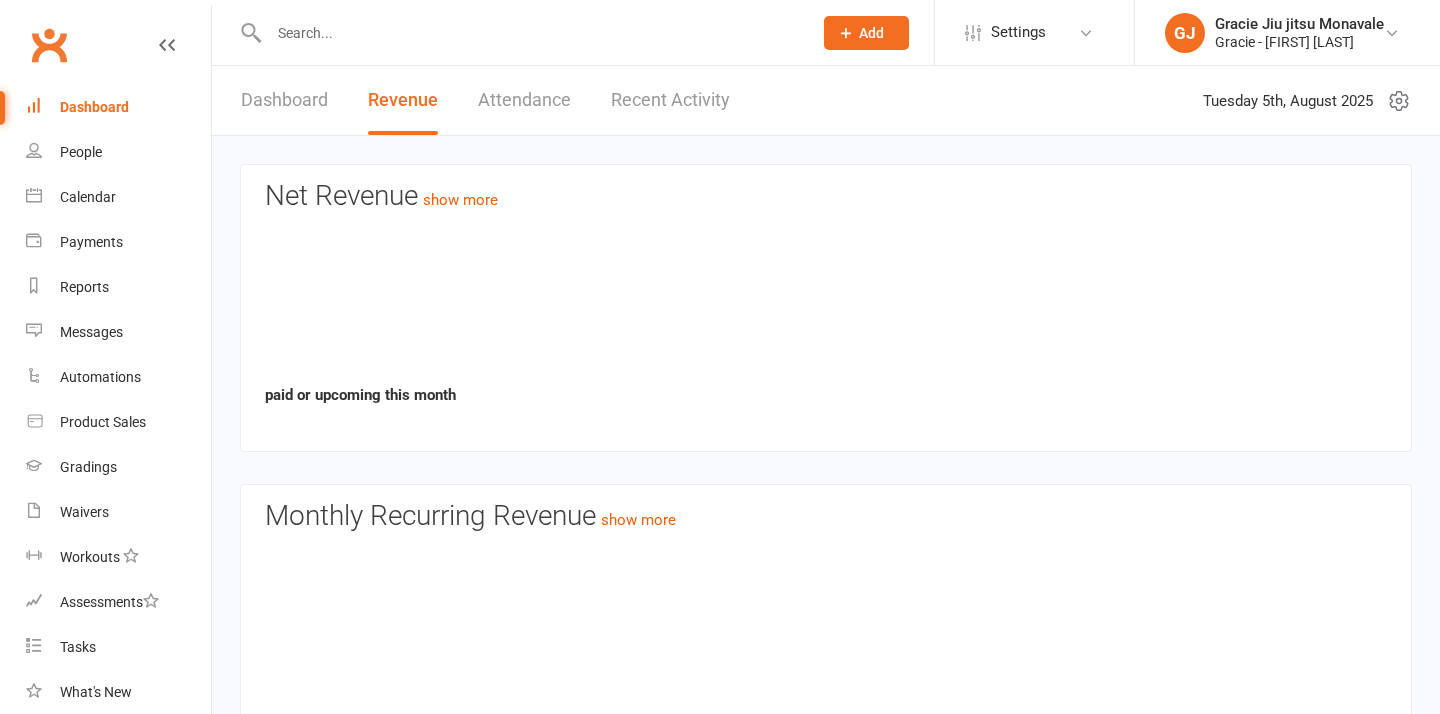 scroll, scrollTop: 0, scrollLeft: 0, axis: both 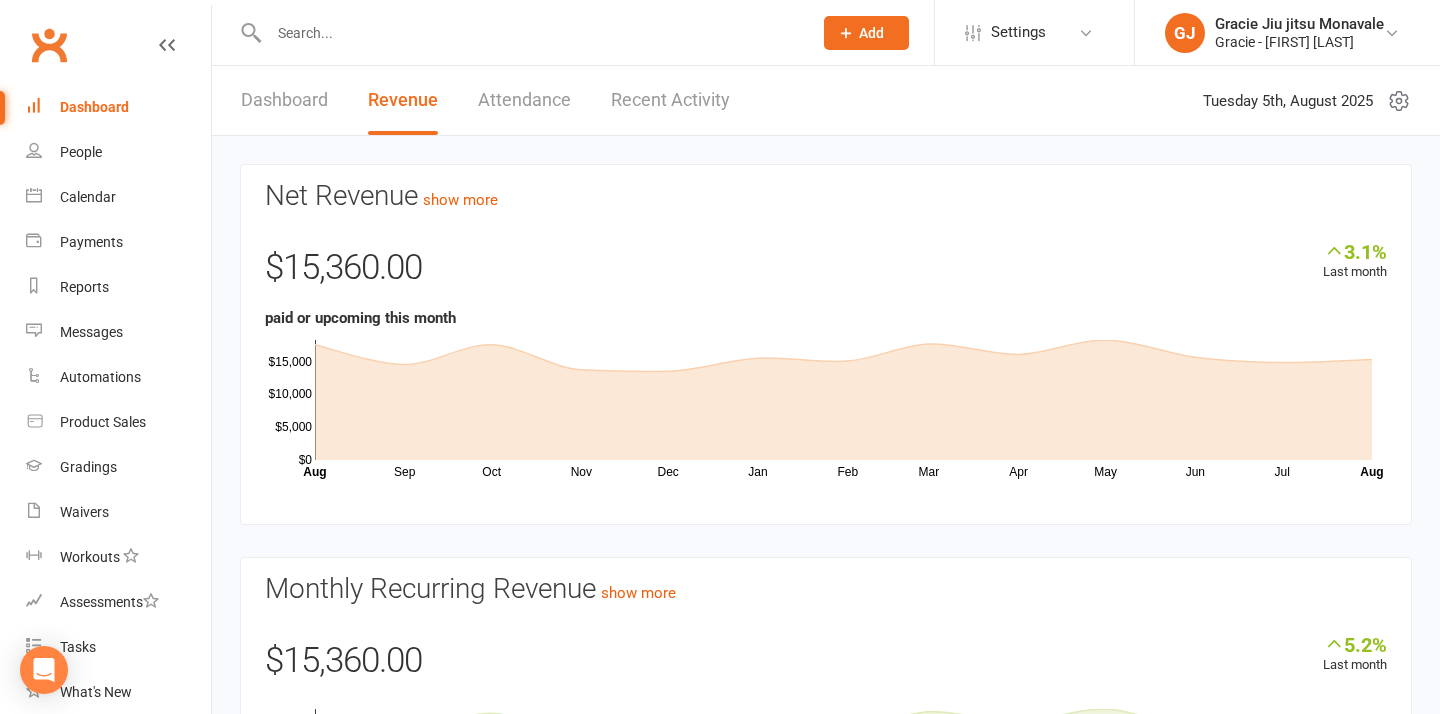 click on "Dashboard" at bounding box center (284, 100) 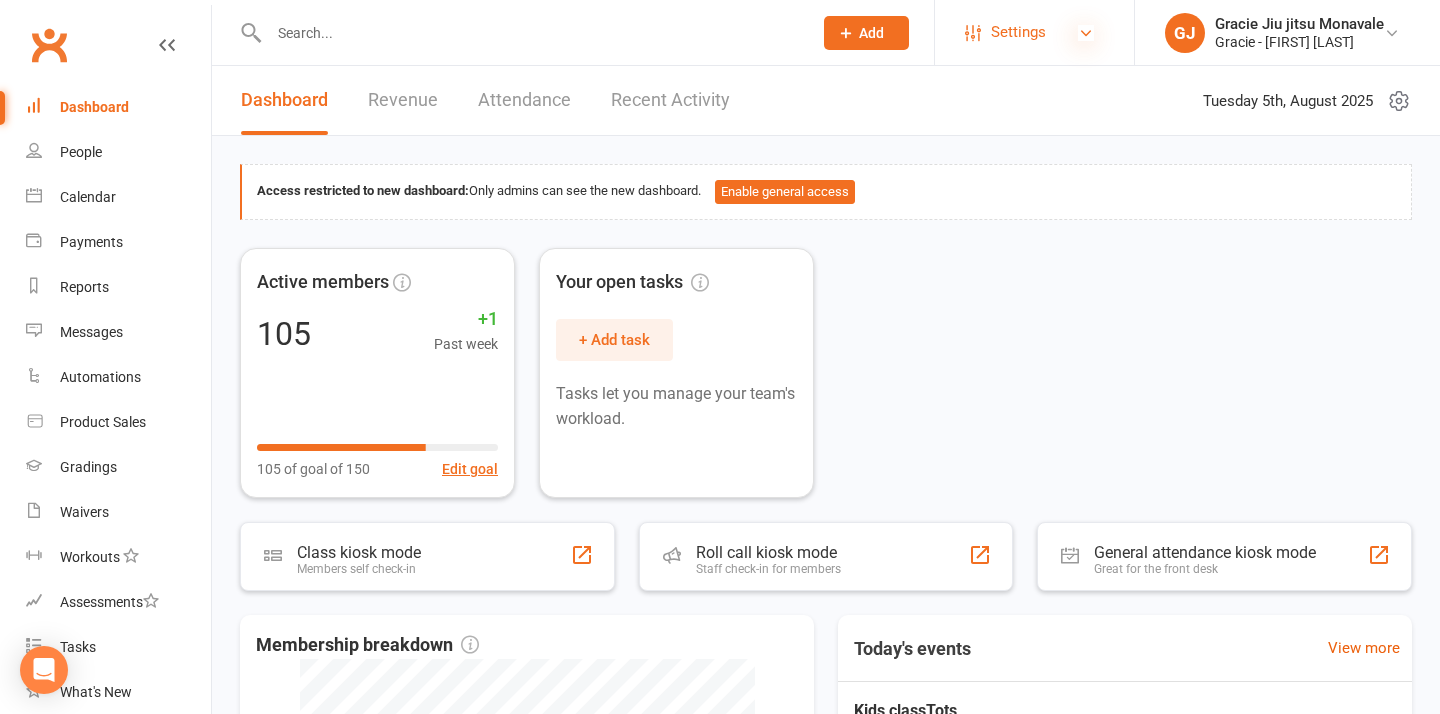 click at bounding box center [1086, 33] 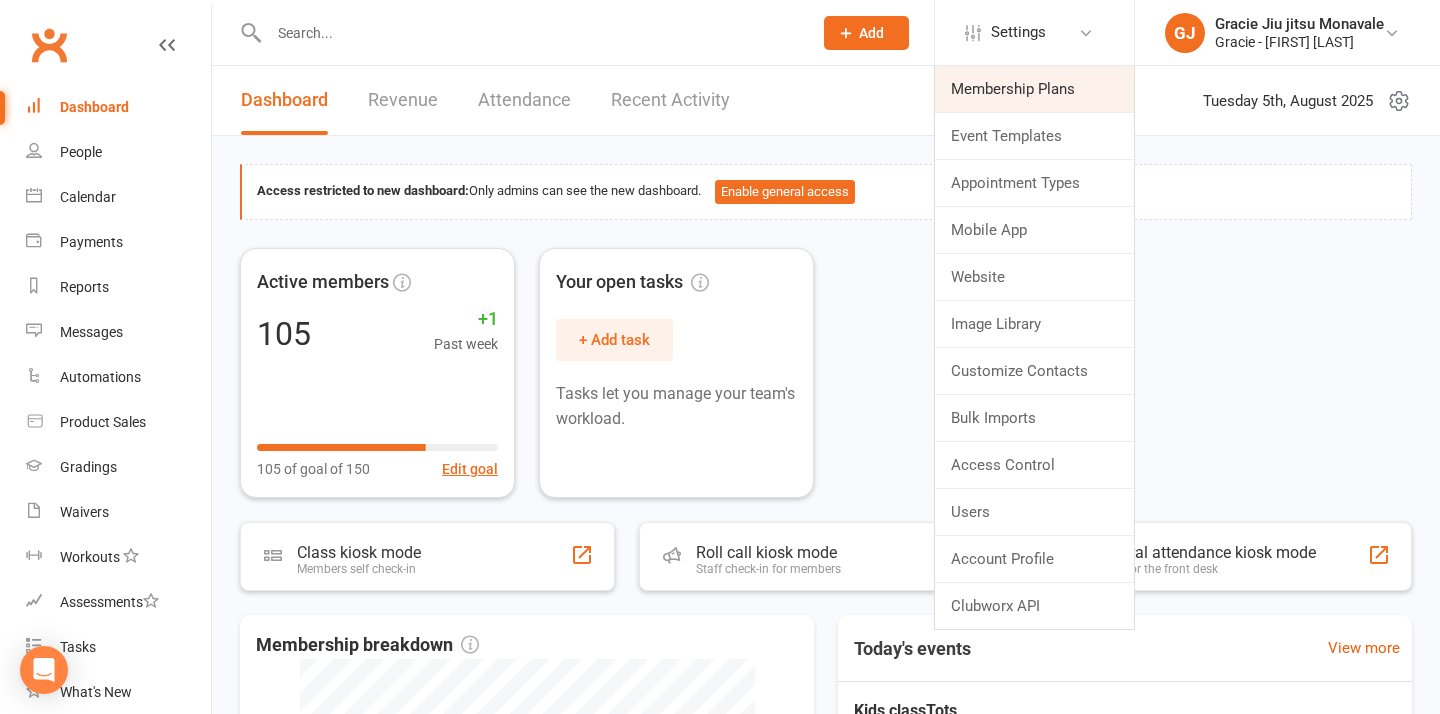 click on "Membership Plans" at bounding box center [1034, 89] 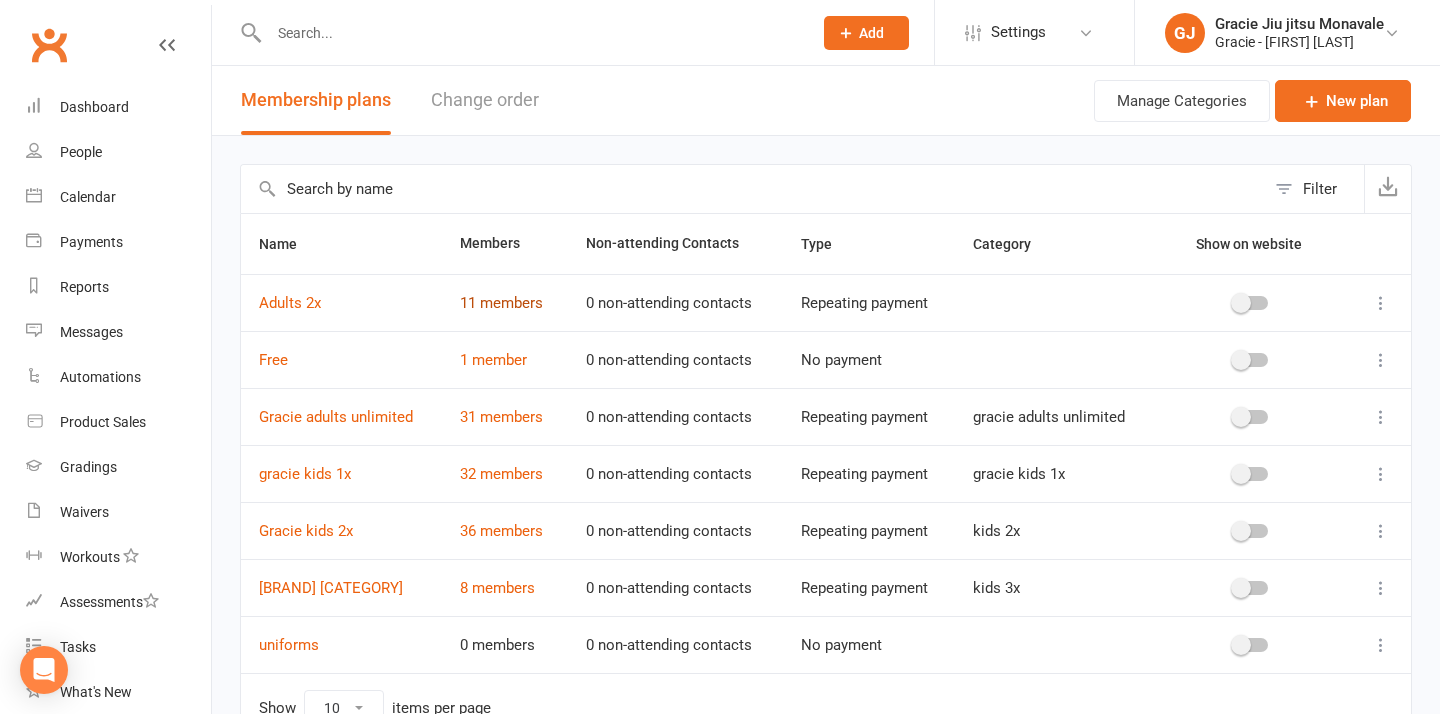 click on "11 members" at bounding box center [501, 303] 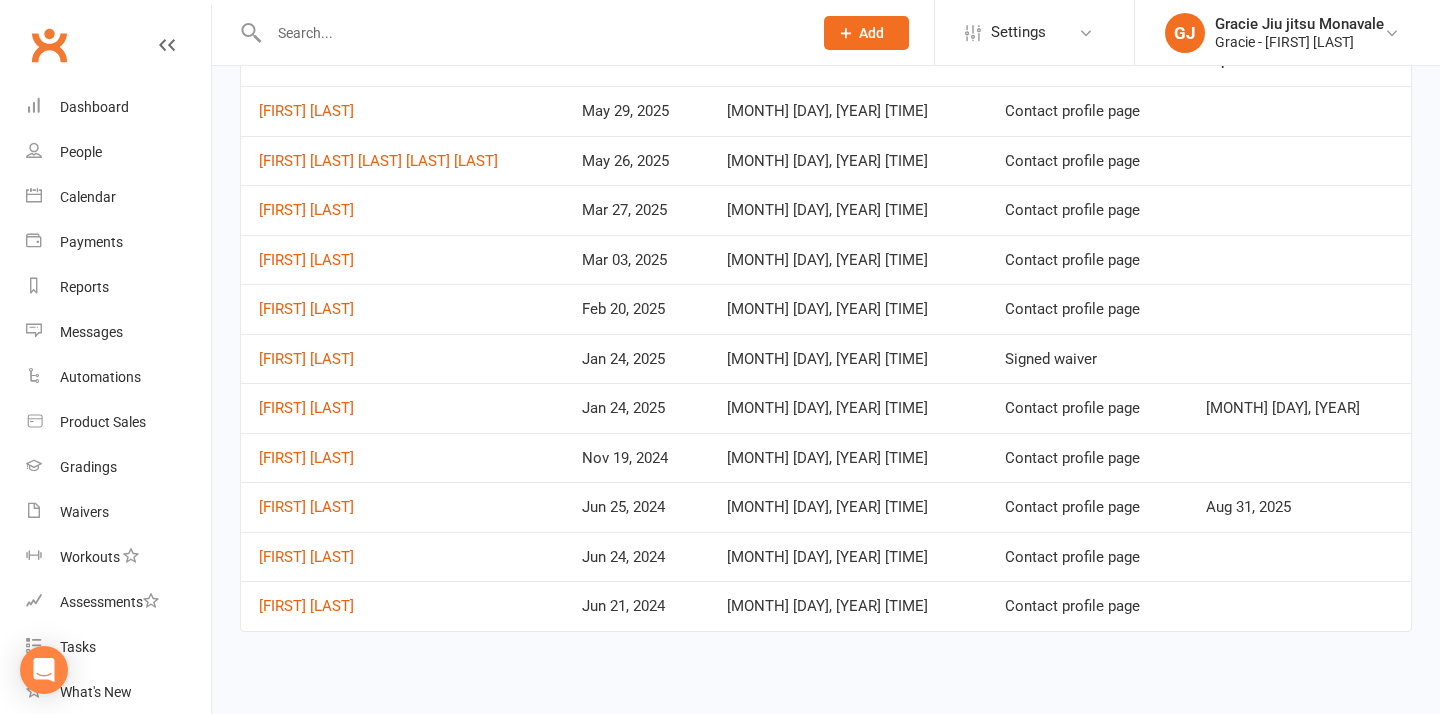 scroll, scrollTop: 180, scrollLeft: 0, axis: vertical 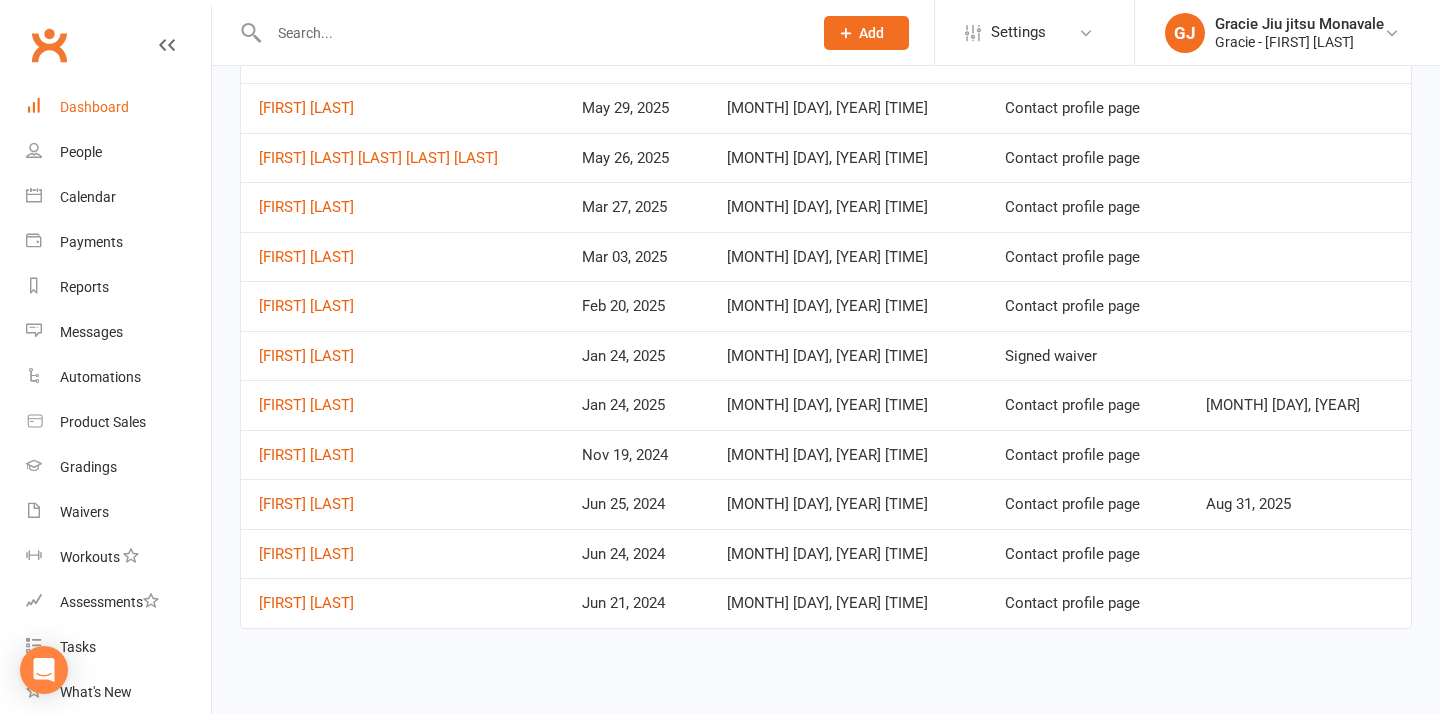 click on "Dashboard" at bounding box center (94, 107) 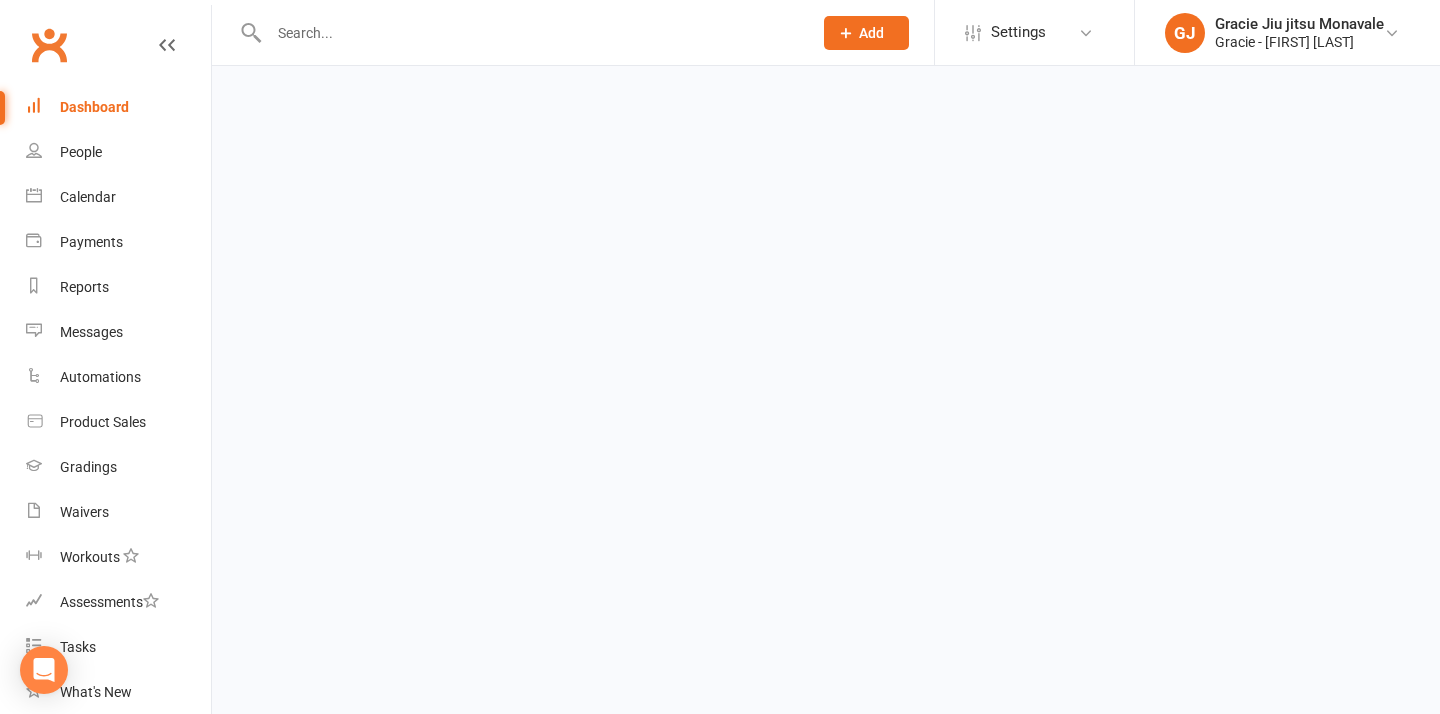 scroll, scrollTop: 0, scrollLeft: 0, axis: both 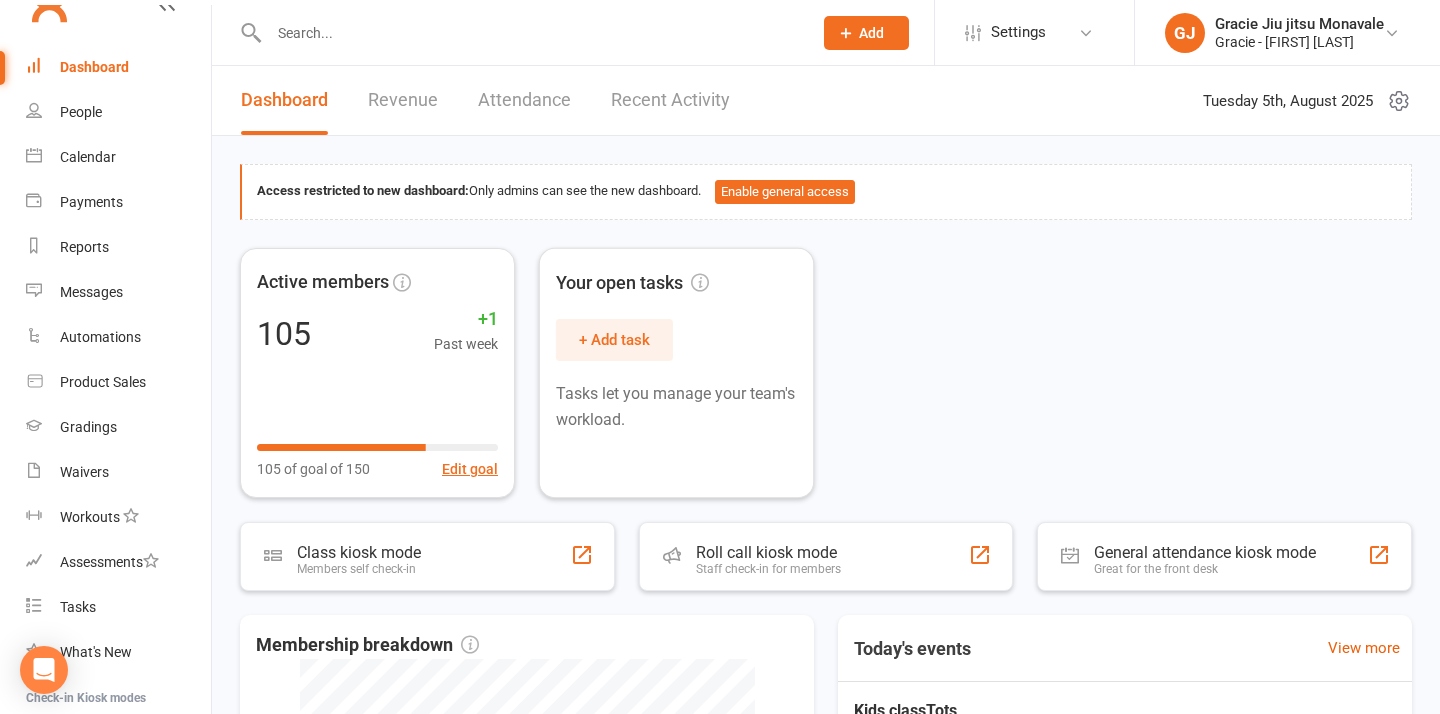 click on "Active members 105 +1 Past week 105 of goal of 150 Edit goal Your open tasks + Add task Tasks let you manage your team's workload." at bounding box center (826, 373) 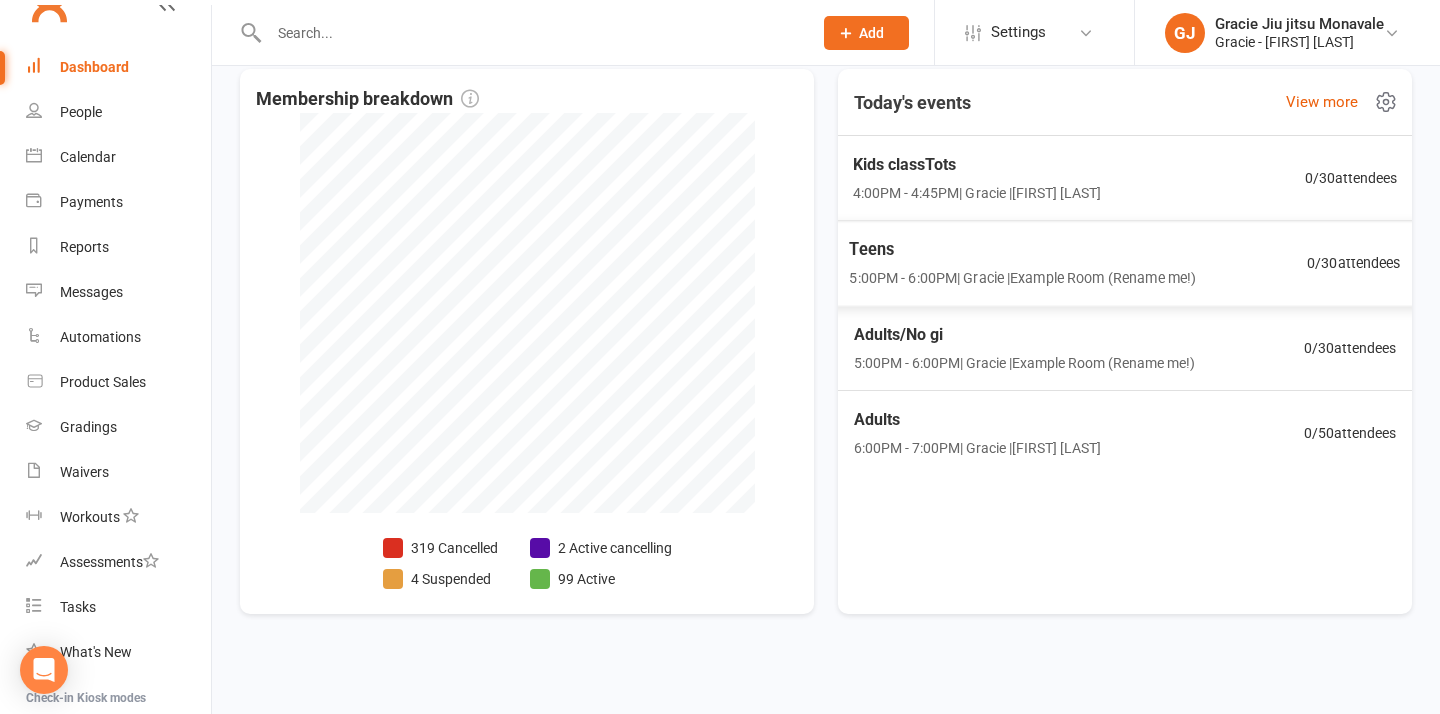 scroll, scrollTop: 551, scrollLeft: 0, axis: vertical 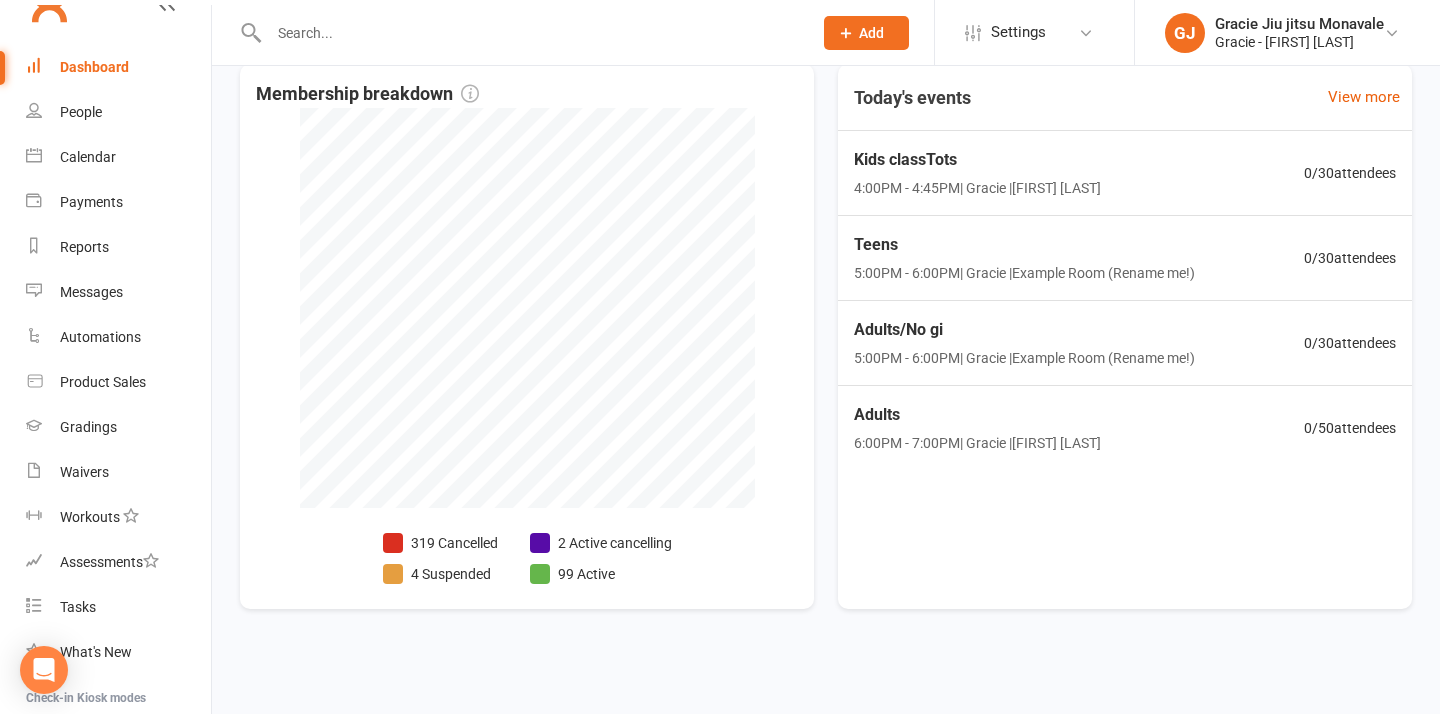 click on "Dashboard" at bounding box center (94, 67) 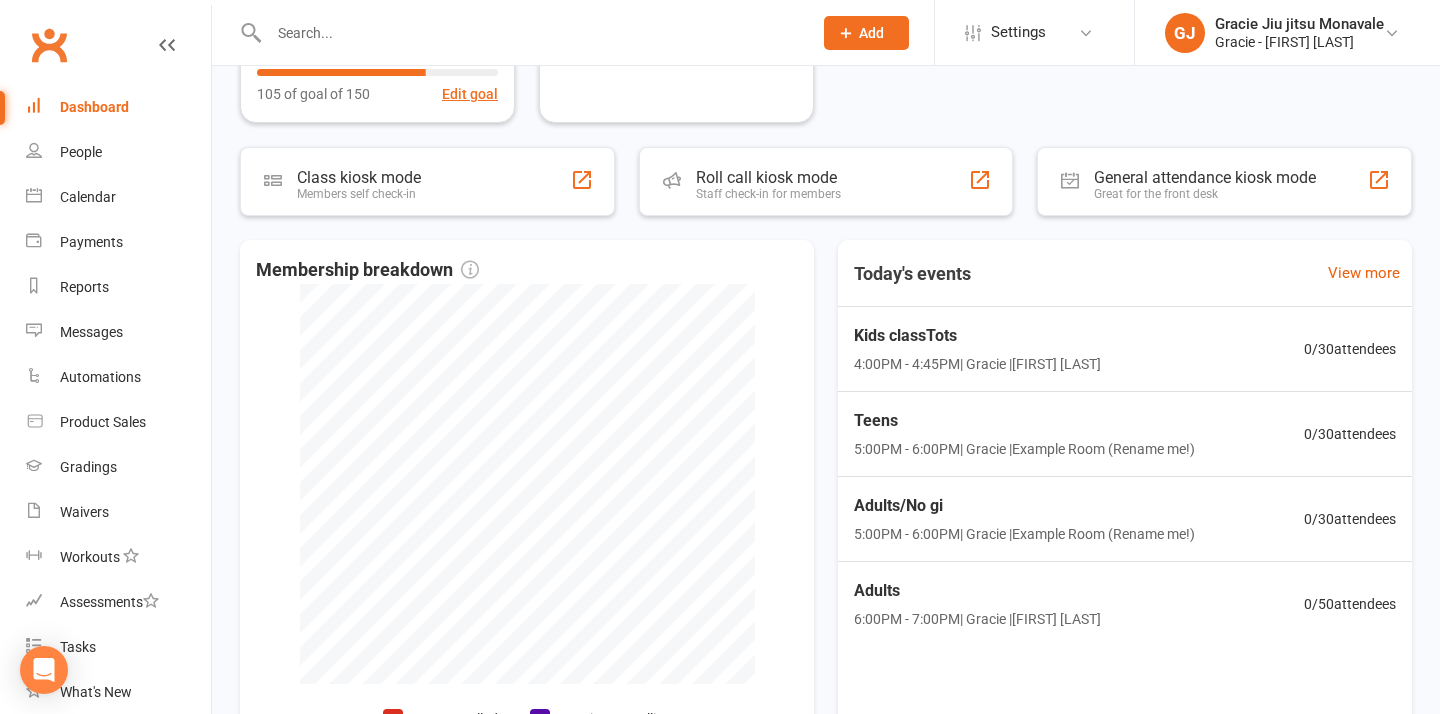 scroll, scrollTop: 351, scrollLeft: 0, axis: vertical 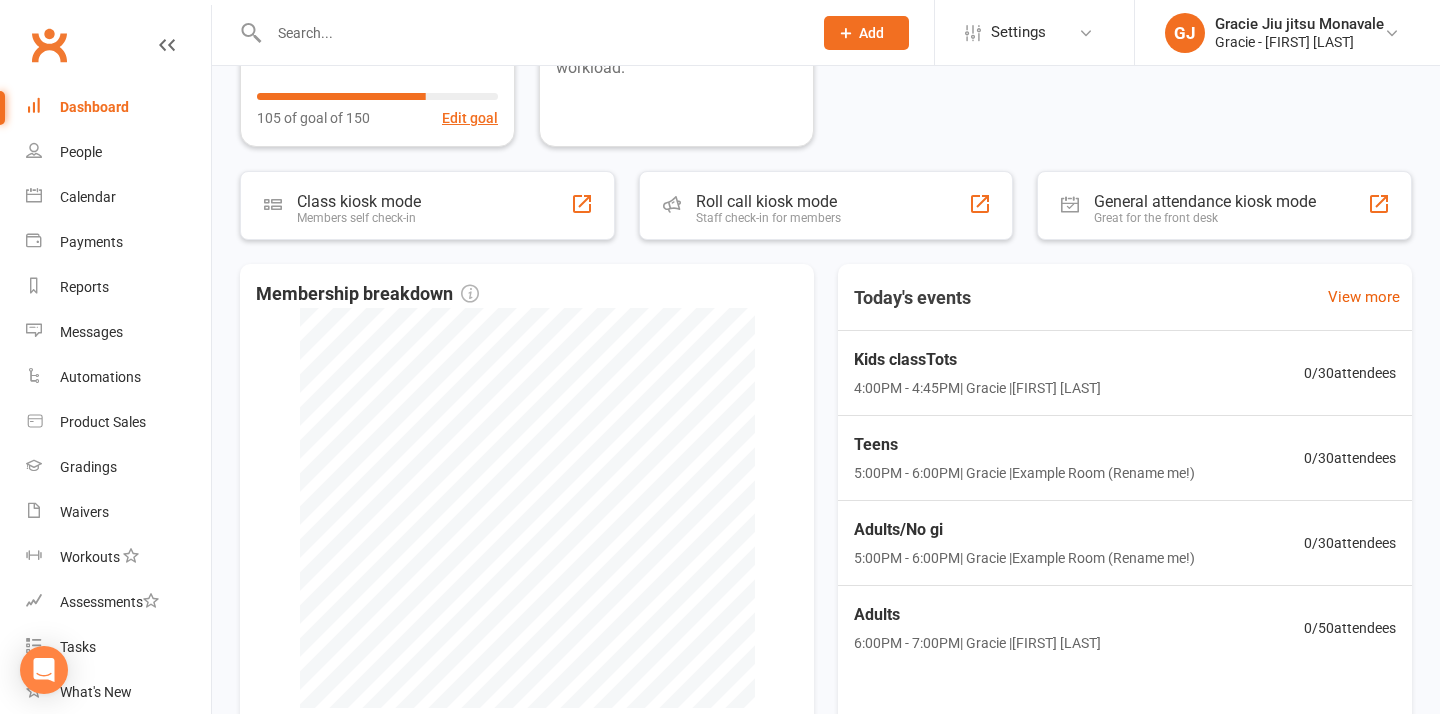 click on "Dashboard" at bounding box center [118, 107] 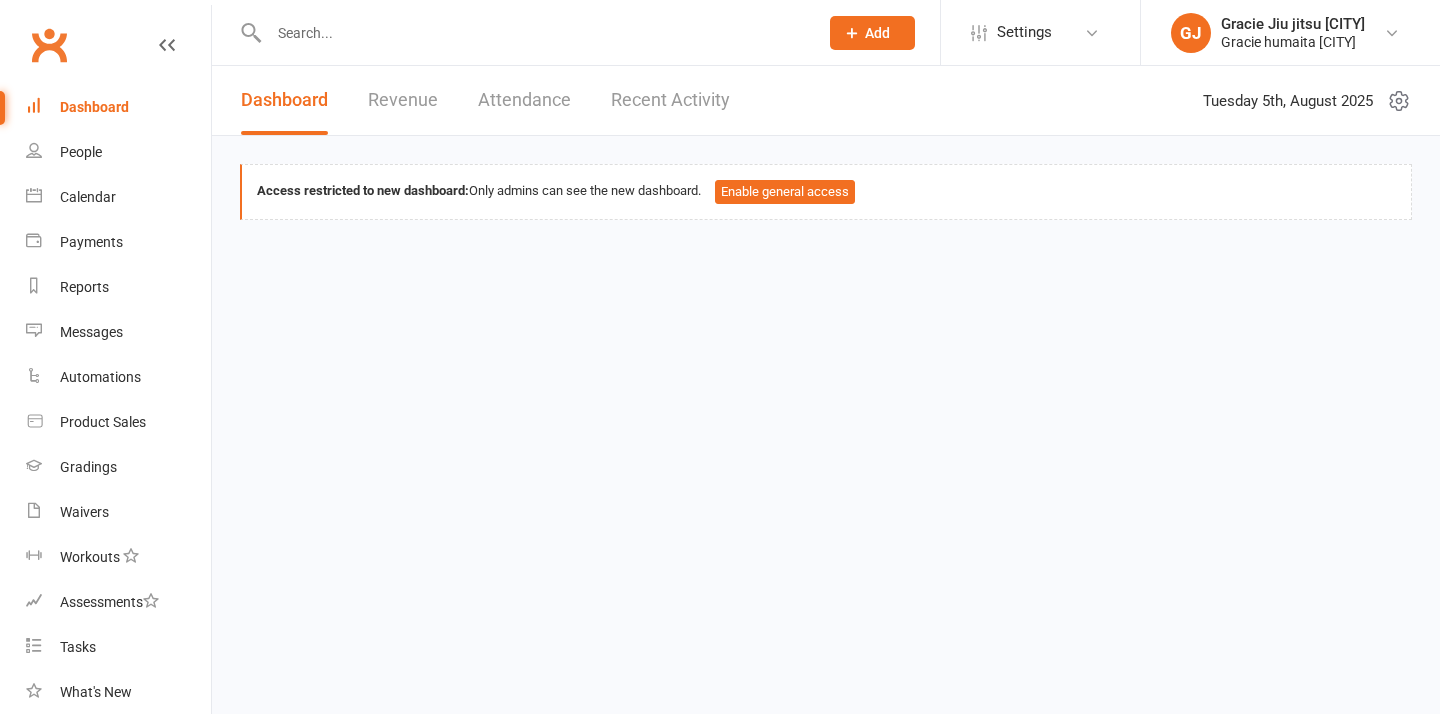 scroll, scrollTop: 0, scrollLeft: 0, axis: both 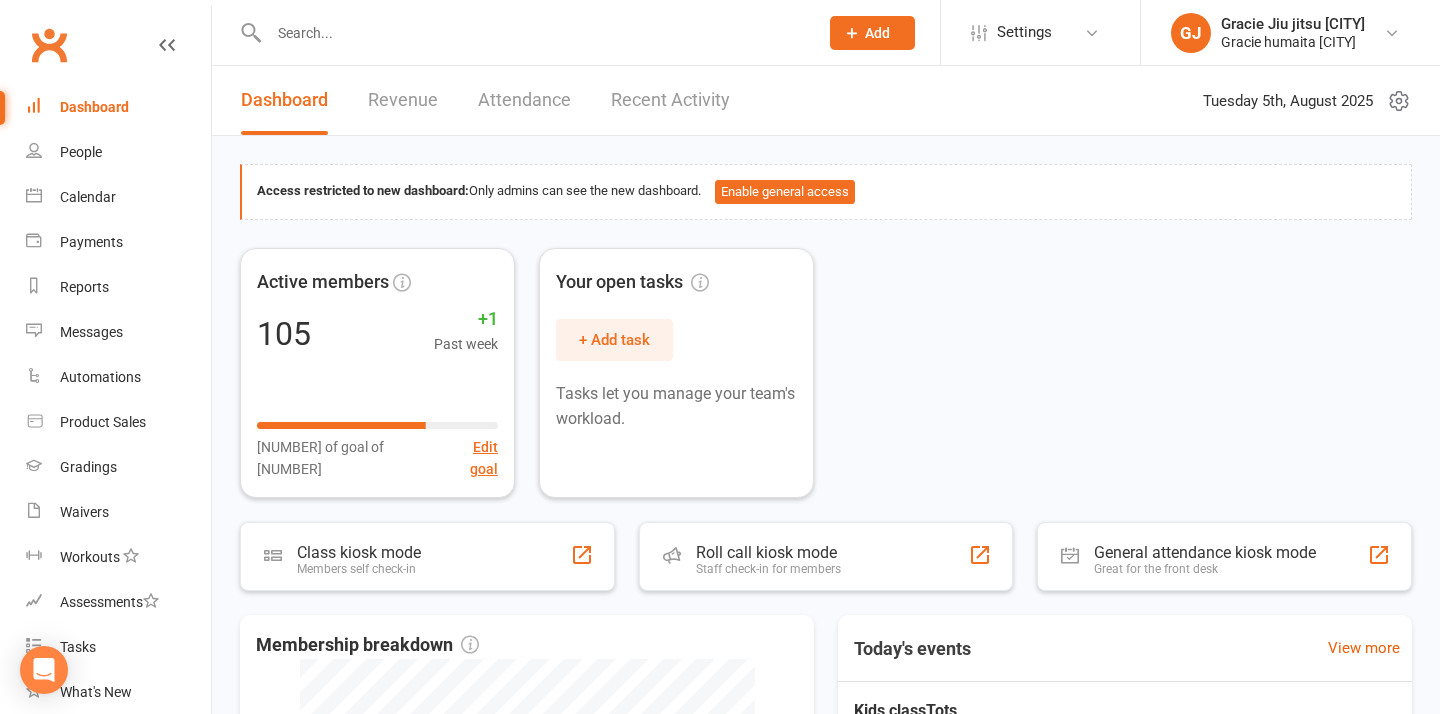click on "Revenue" at bounding box center [403, 100] 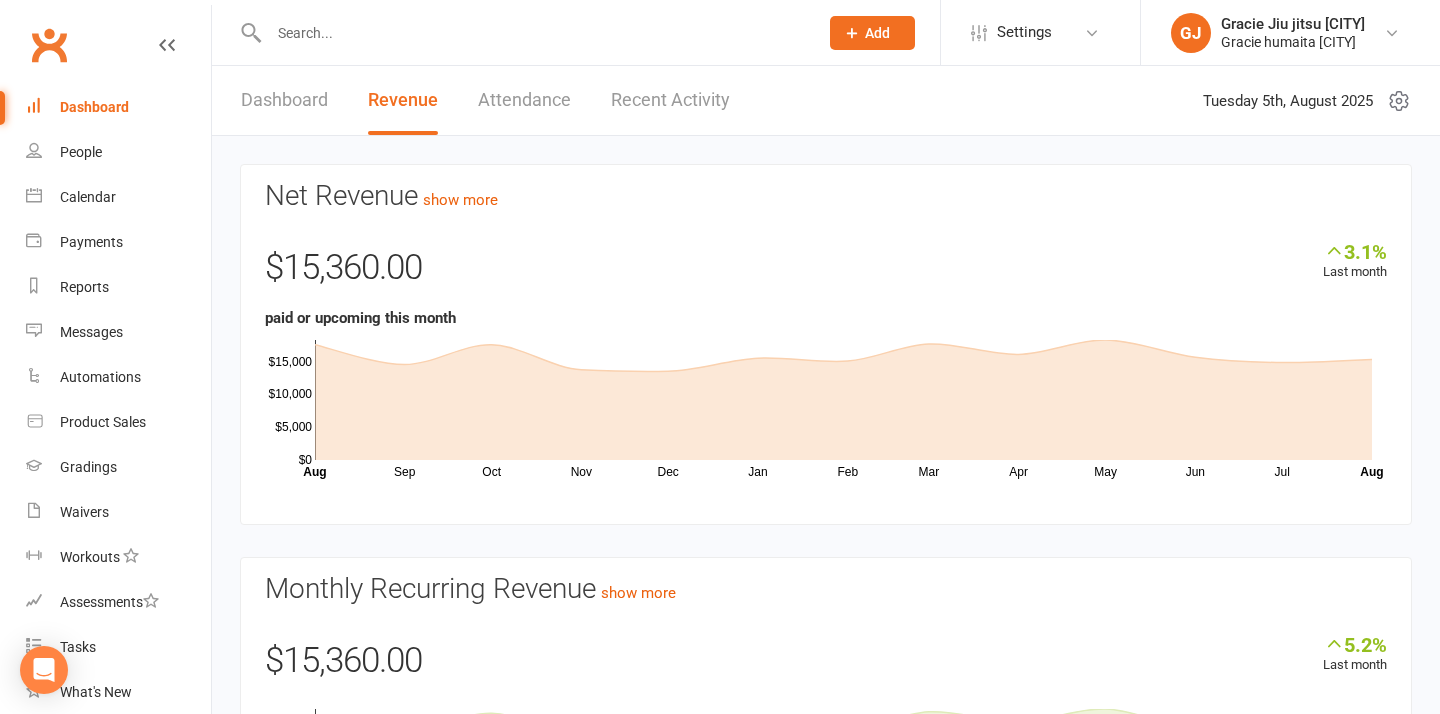 click on "Attendance" at bounding box center [524, 100] 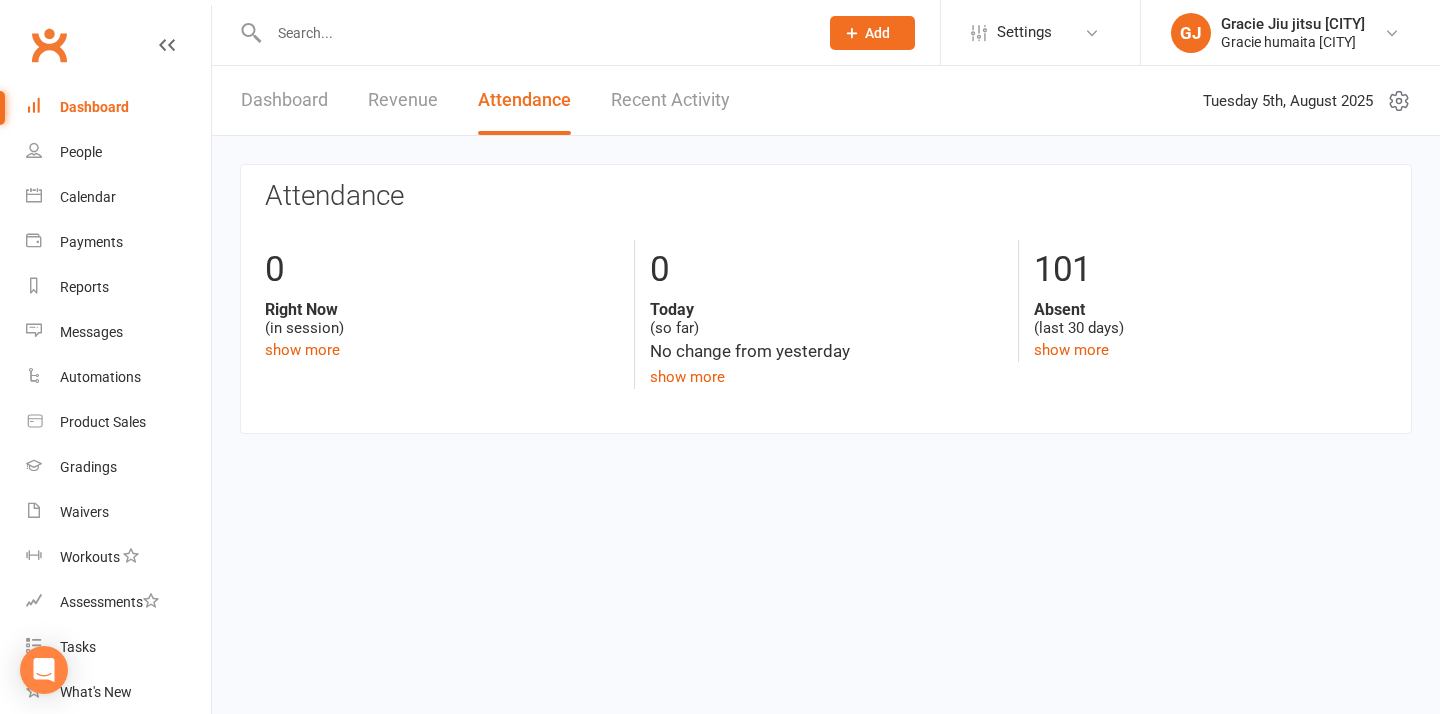 click on "Attendance" at bounding box center [524, 100] 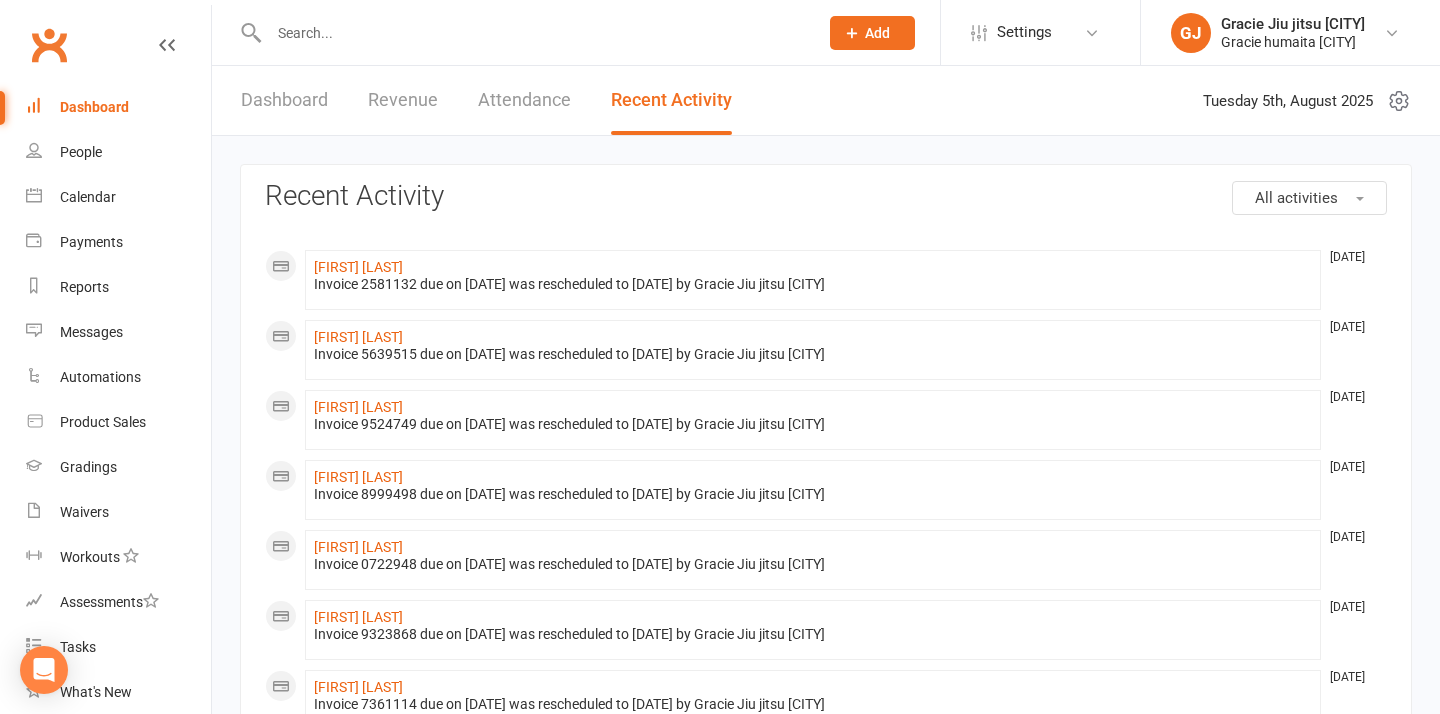 click on "Dashboard" at bounding box center [94, 107] 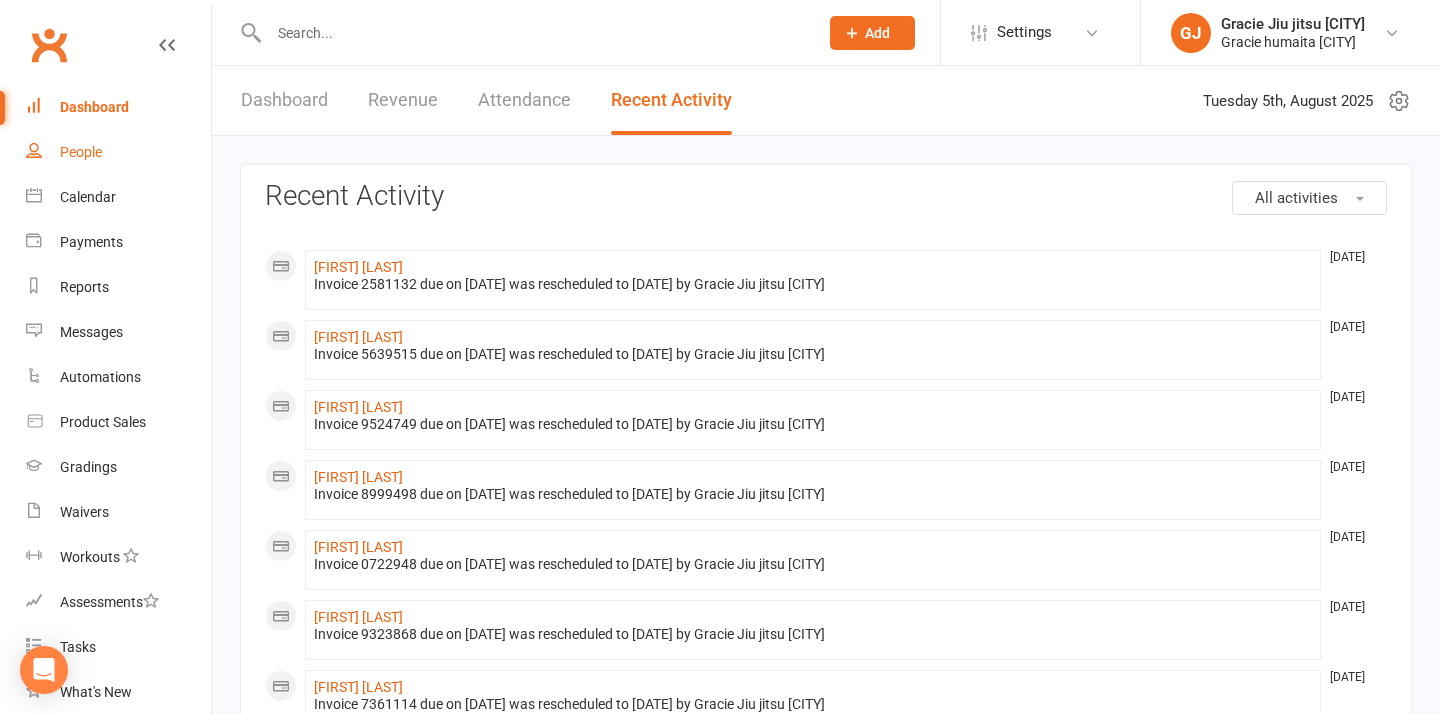 click on "People" at bounding box center [81, 152] 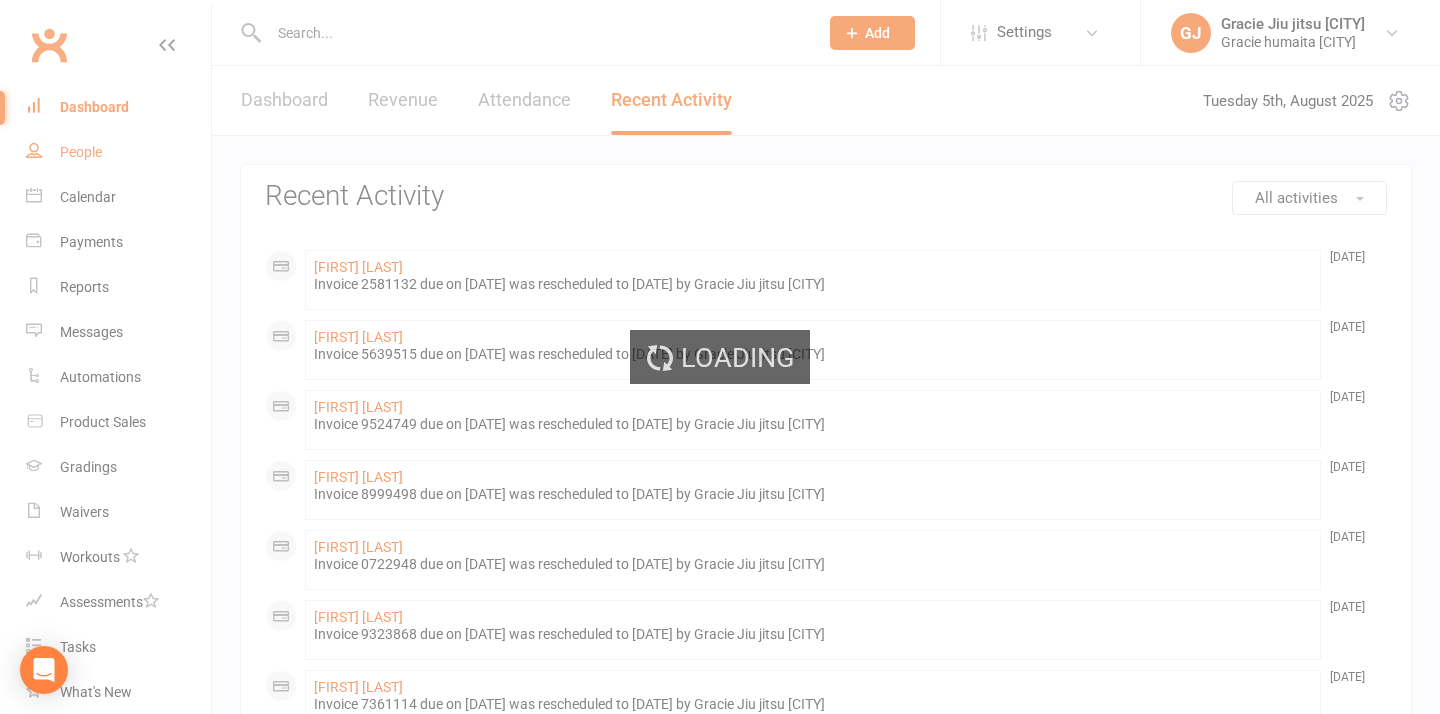 select on "25" 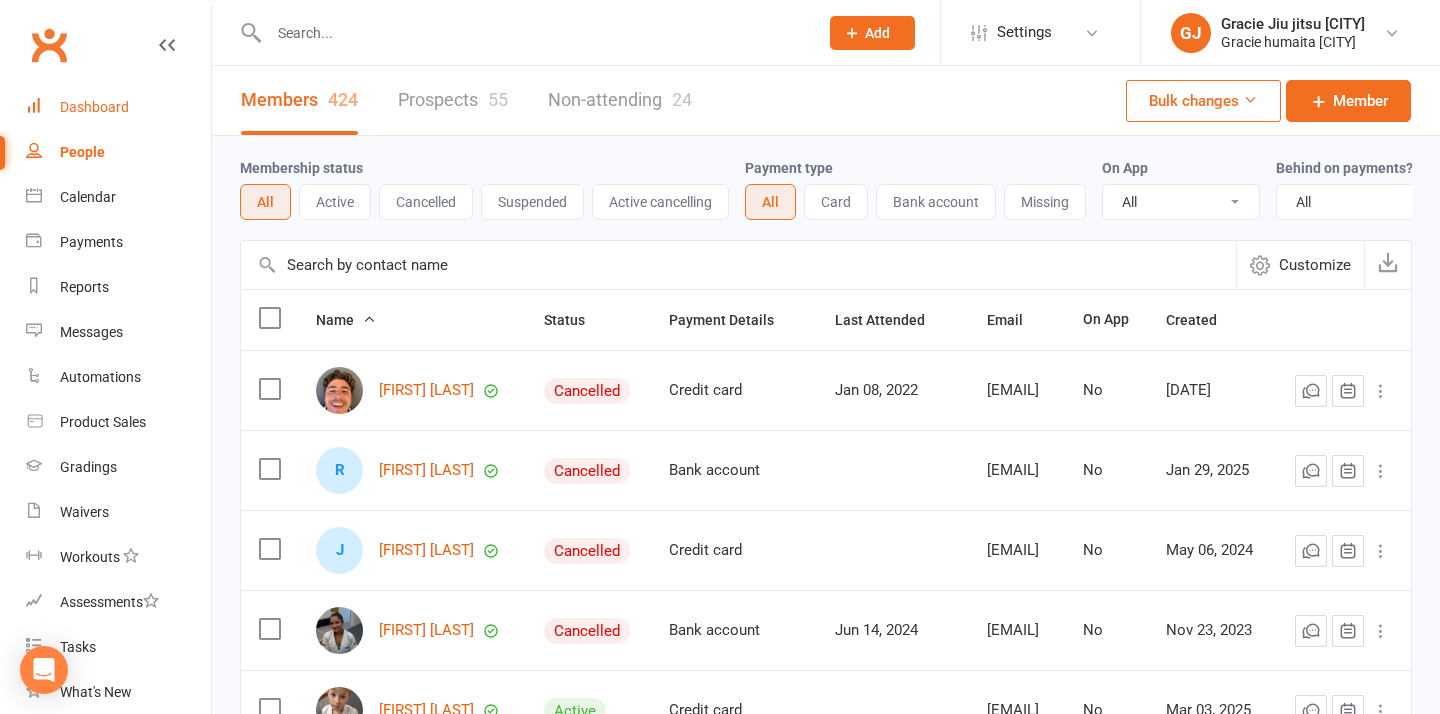 click on "Dashboard" at bounding box center (94, 107) 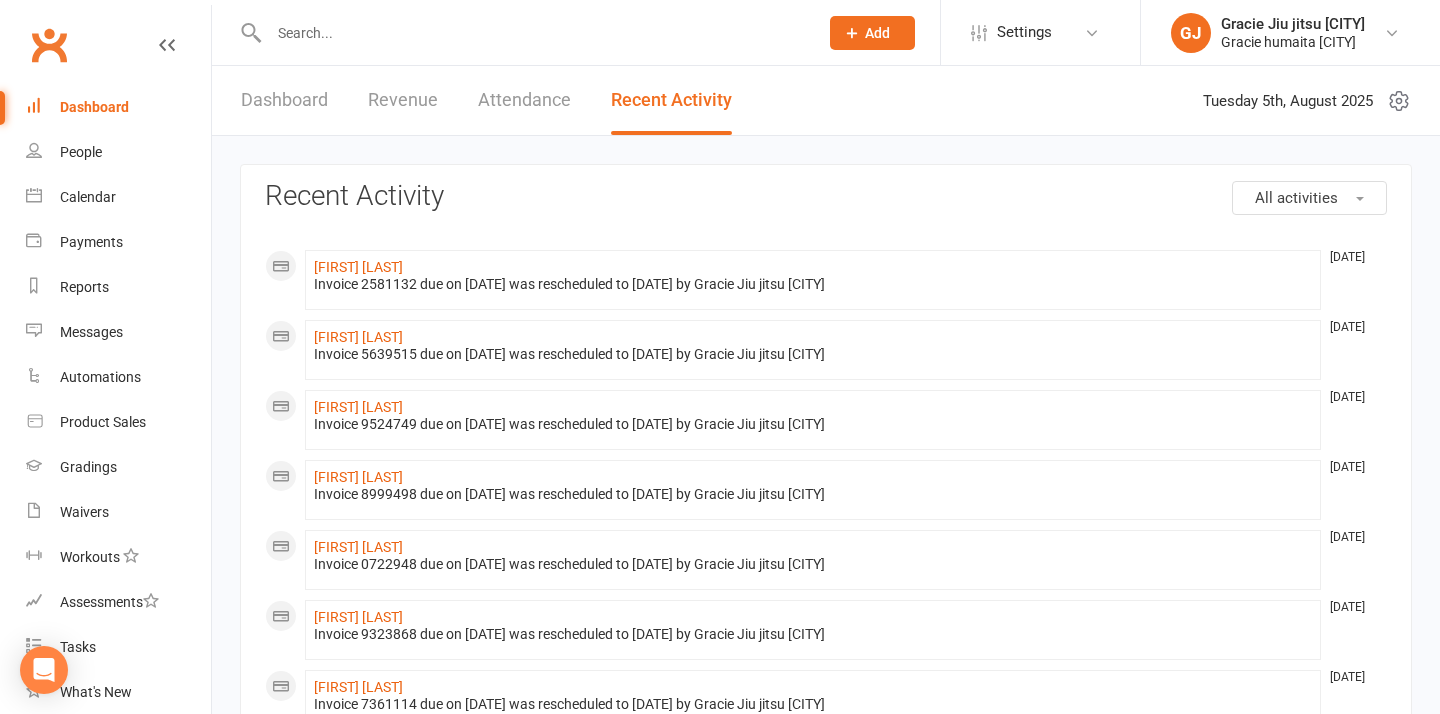 click on "Dashboard" at bounding box center [284, 100] 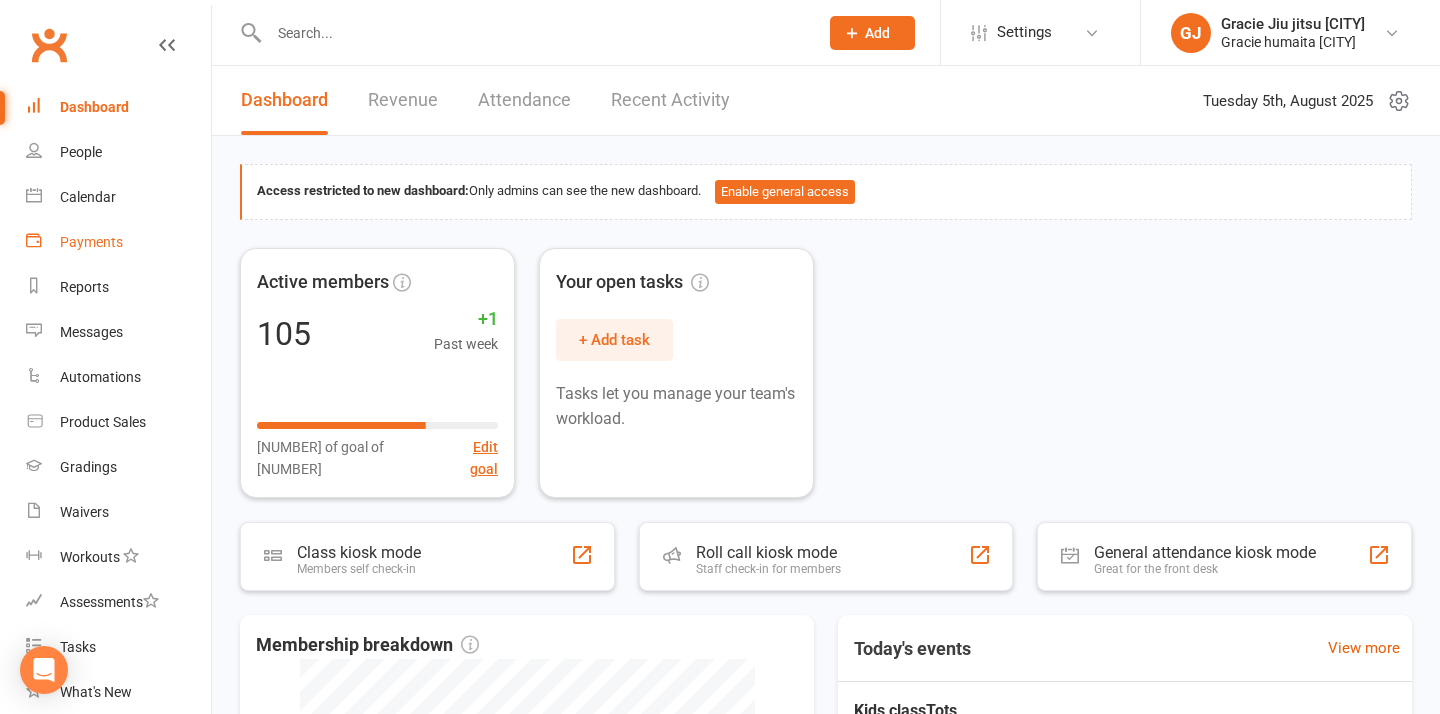 click on "Payments" at bounding box center [118, 242] 